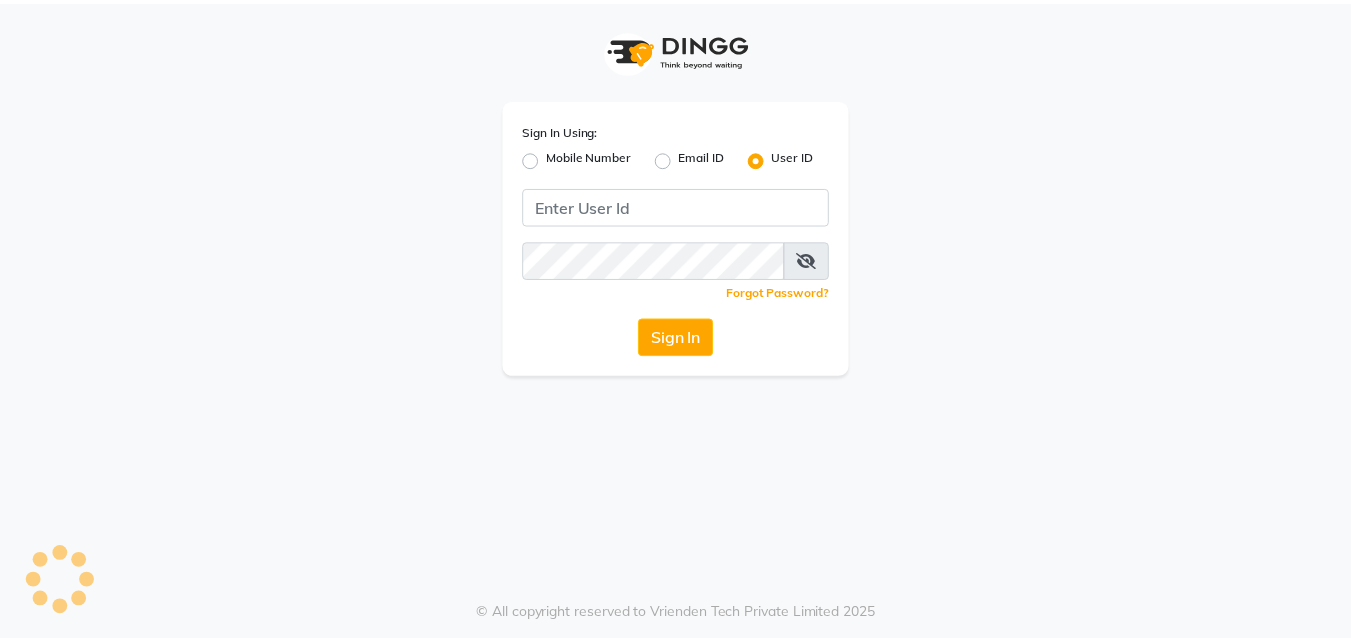 scroll, scrollTop: 0, scrollLeft: 0, axis: both 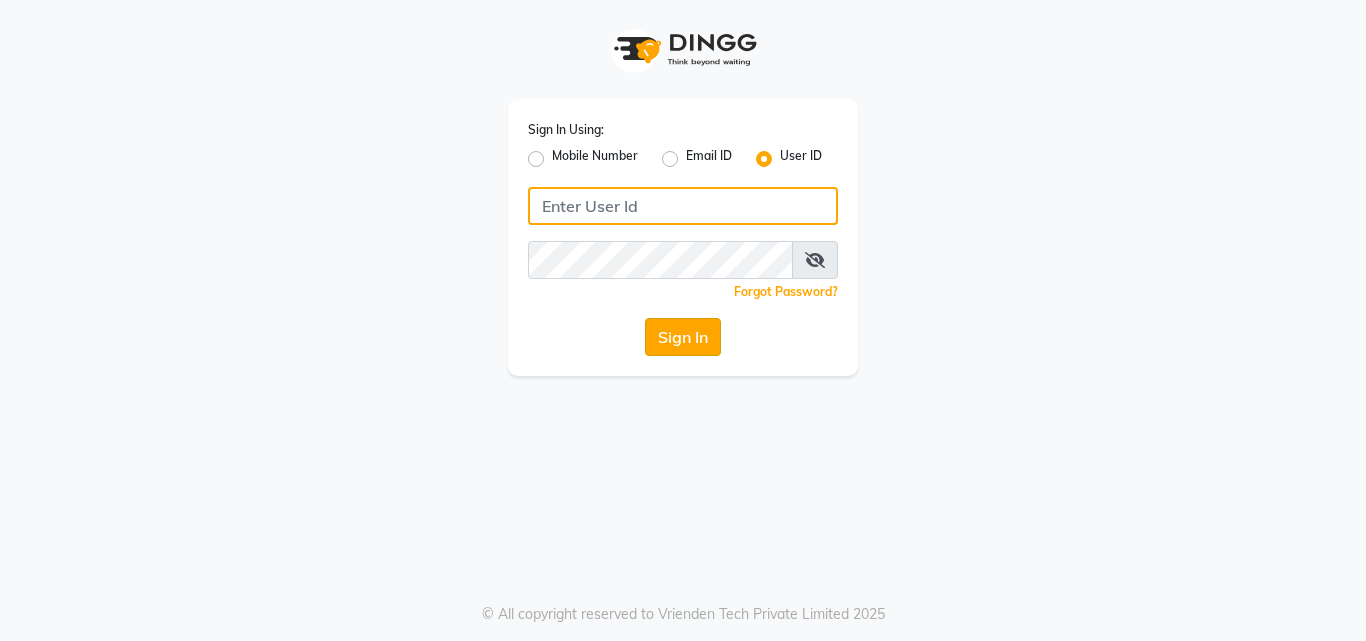 type on "e1930-01" 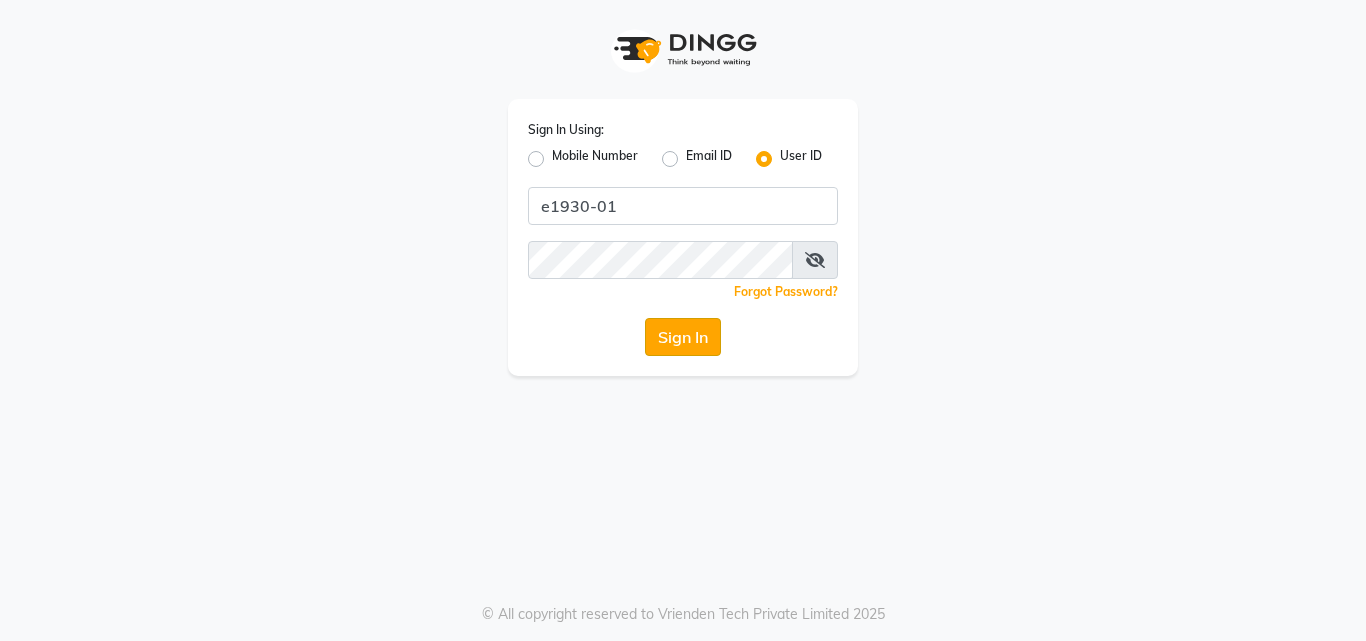 click on "Sign In" 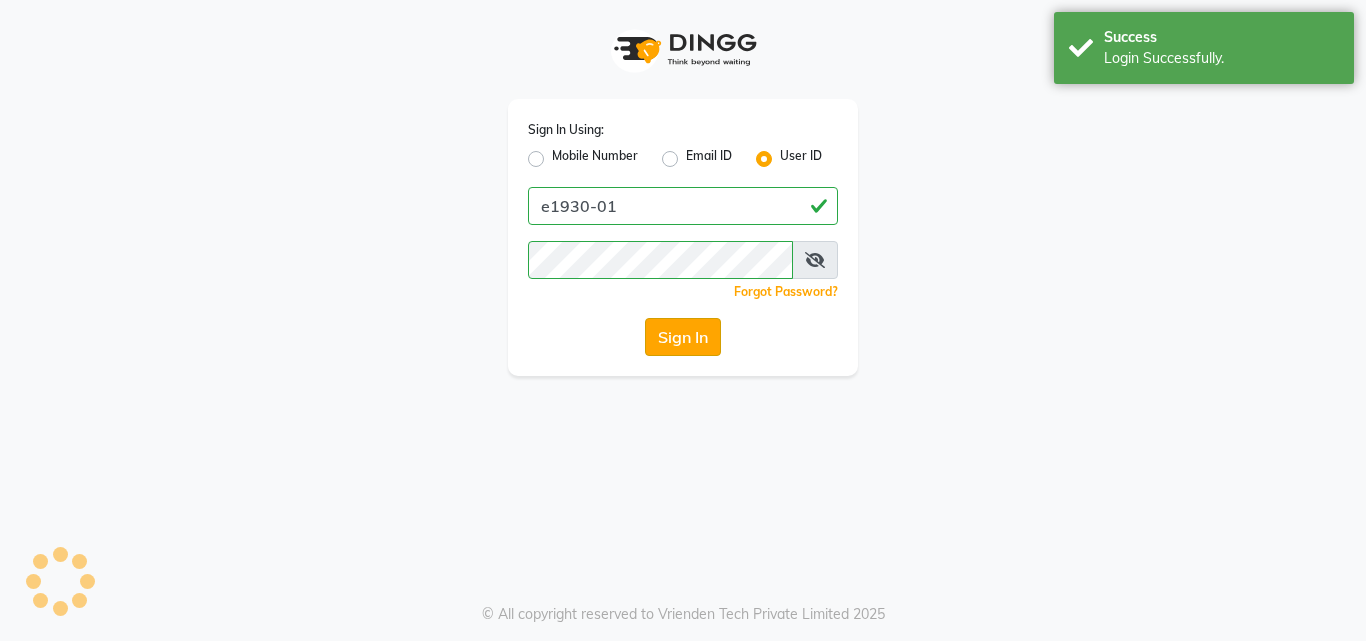 click on "Sign In" 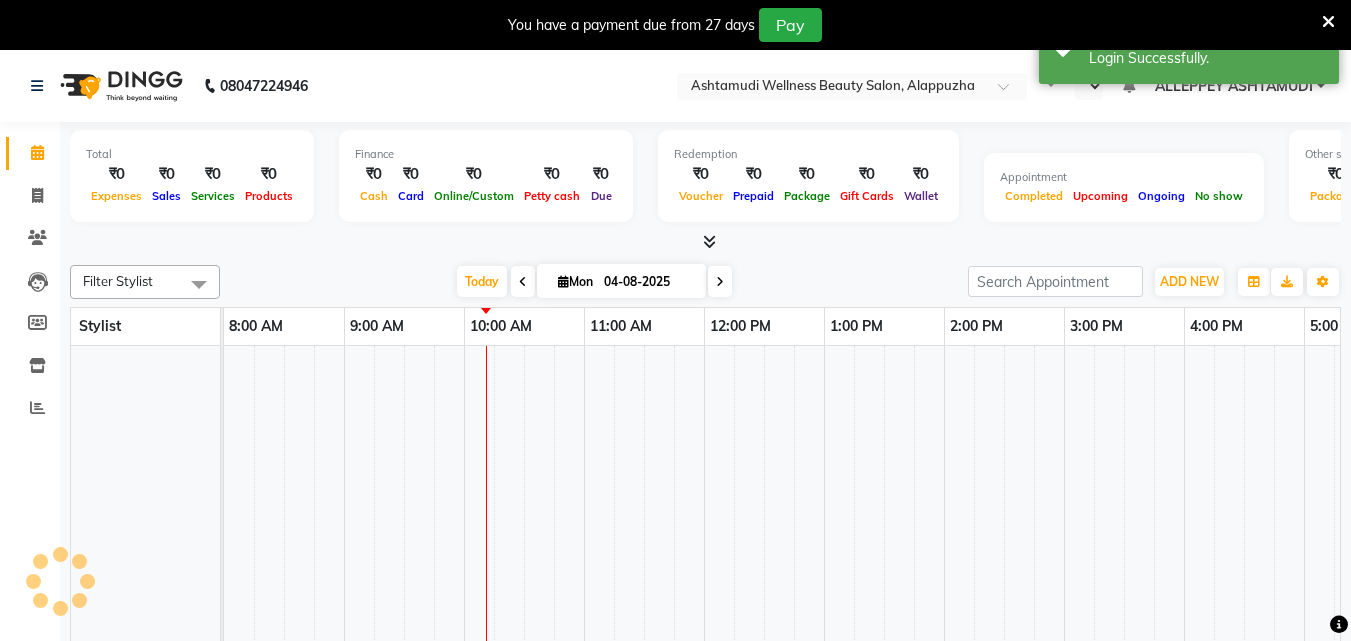 select on "en" 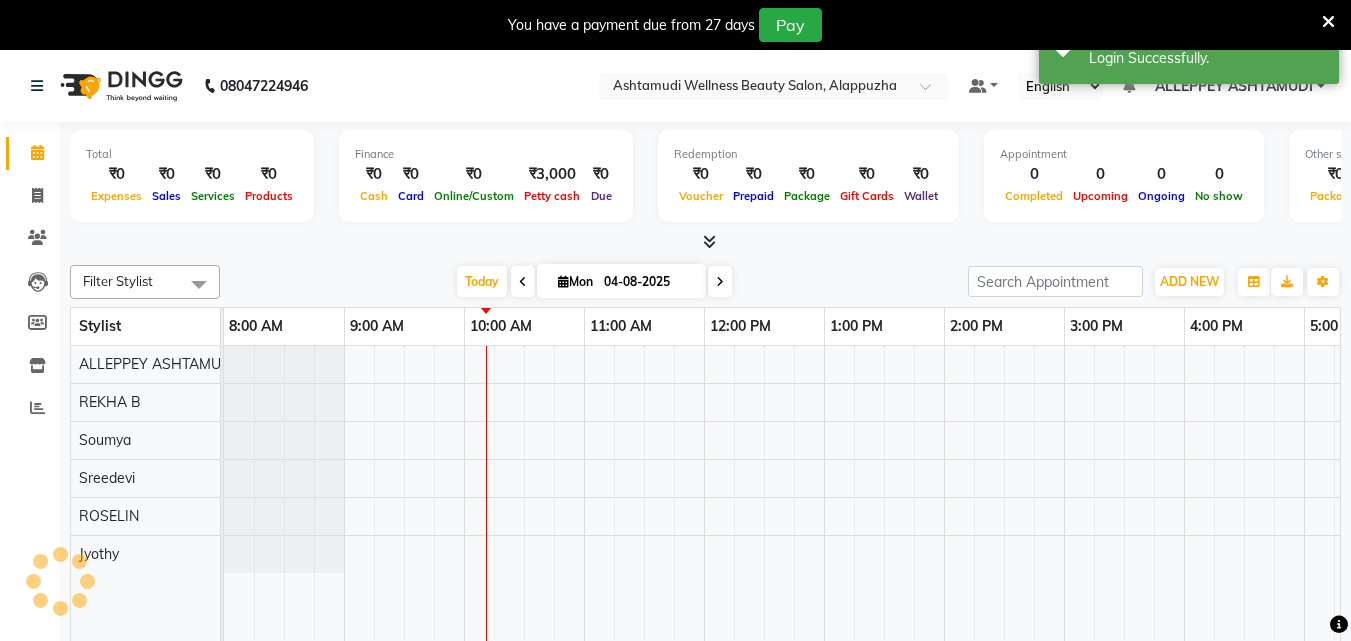scroll, scrollTop: 0, scrollLeft: 0, axis: both 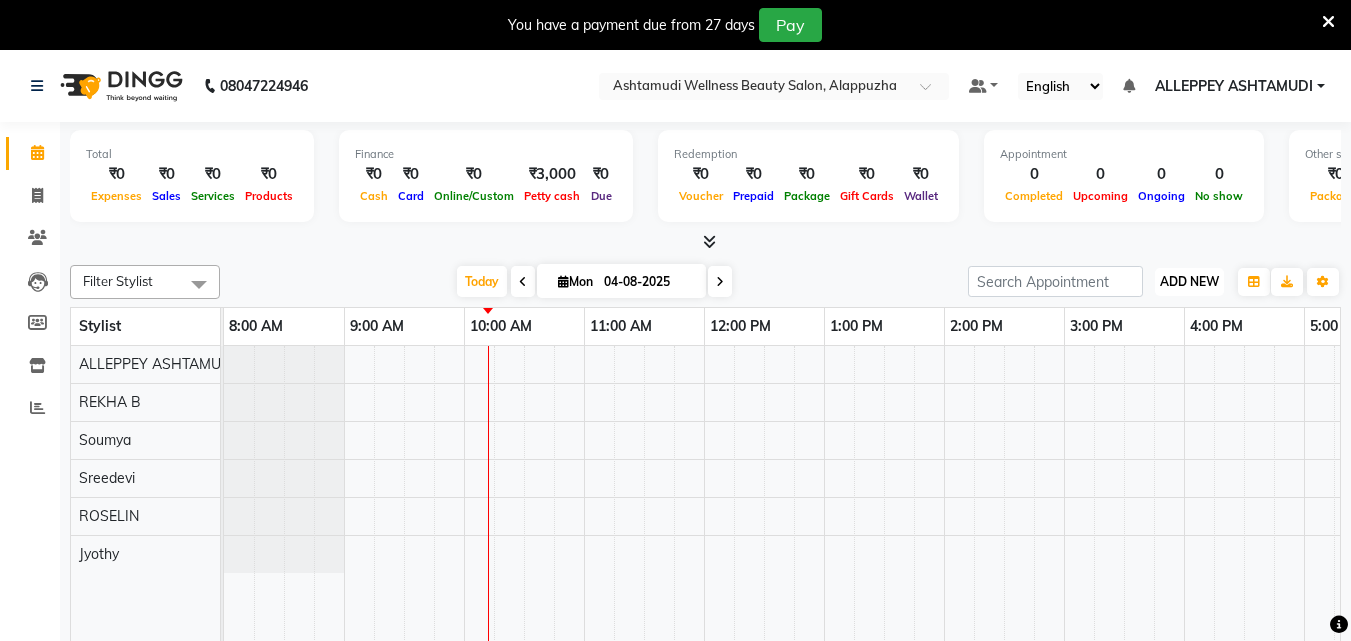 click on "ADD NEW" at bounding box center (1189, 281) 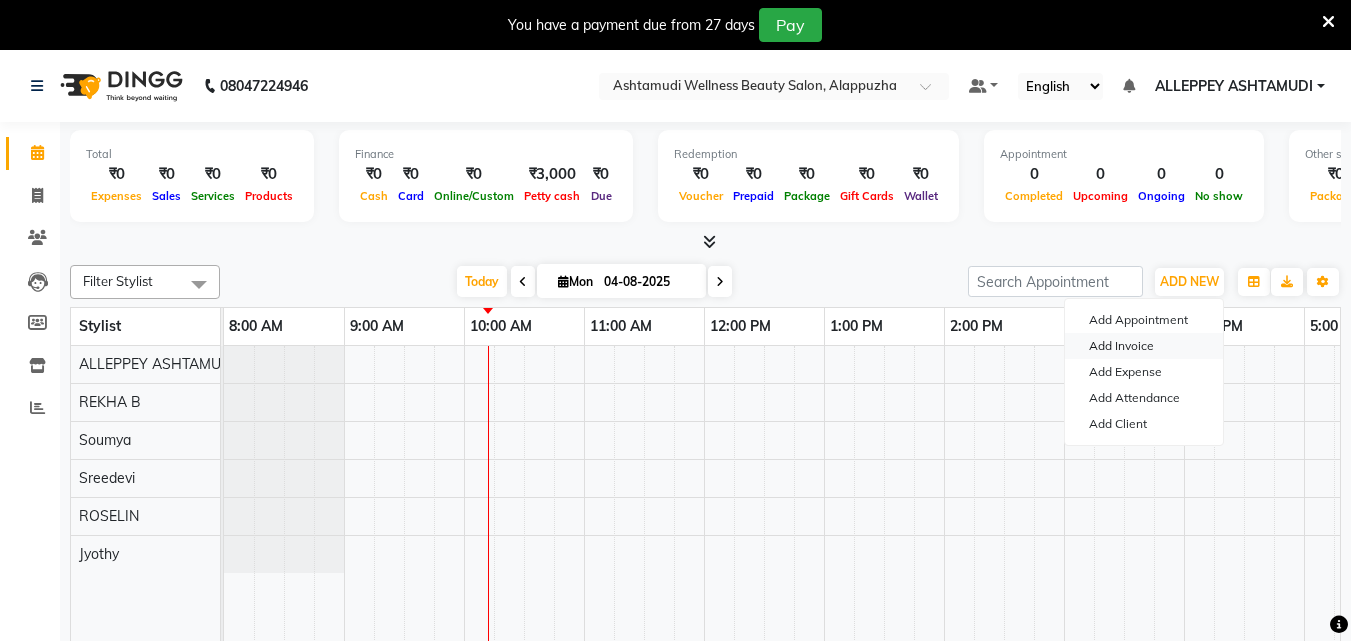 click on "Add Invoice" at bounding box center [1144, 346] 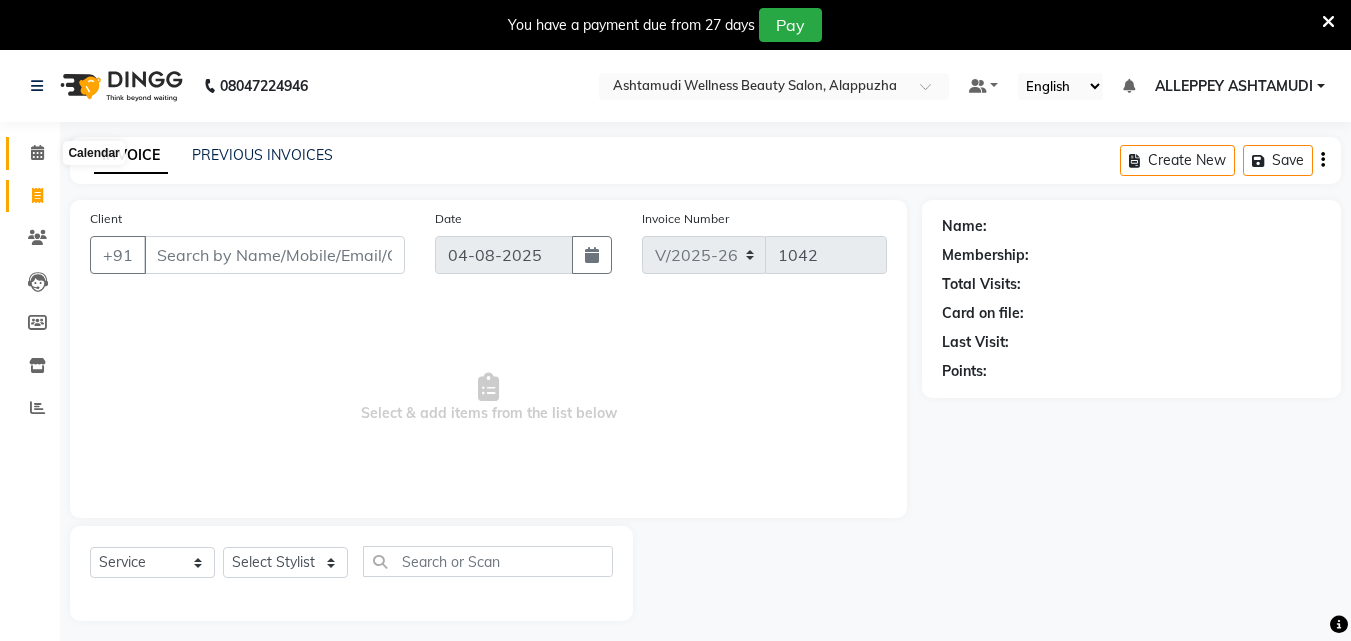 click 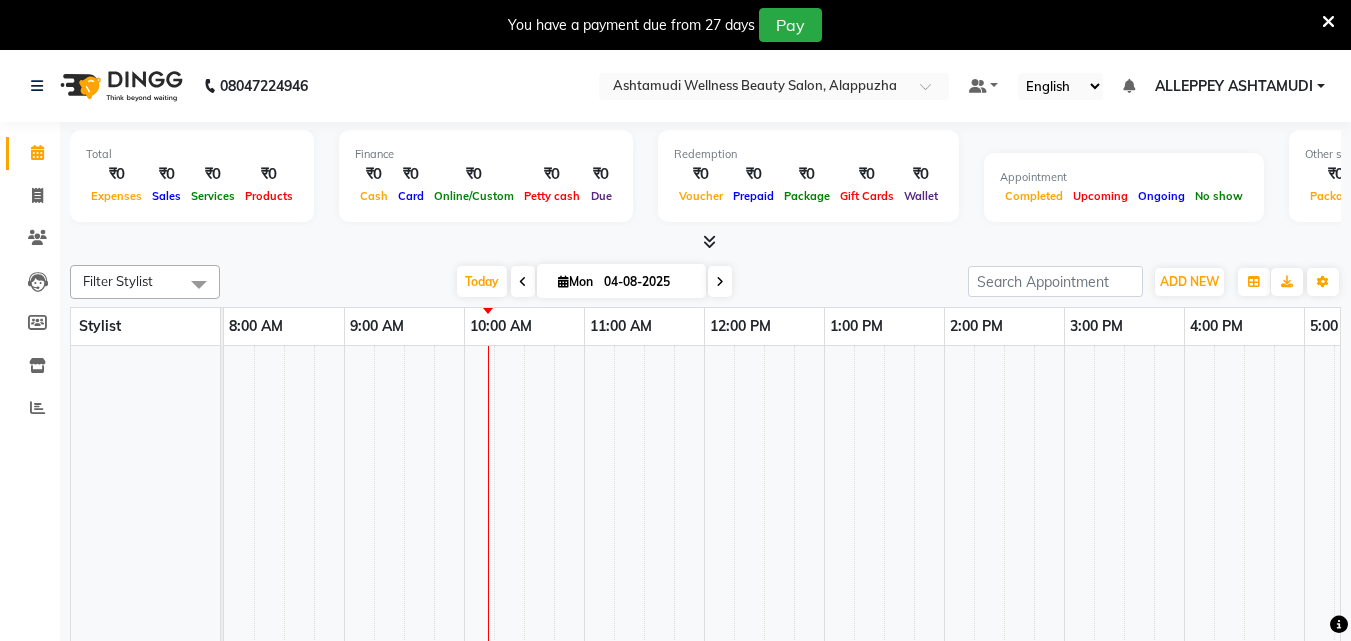 scroll, scrollTop: 0, scrollLeft: 0, axis: both 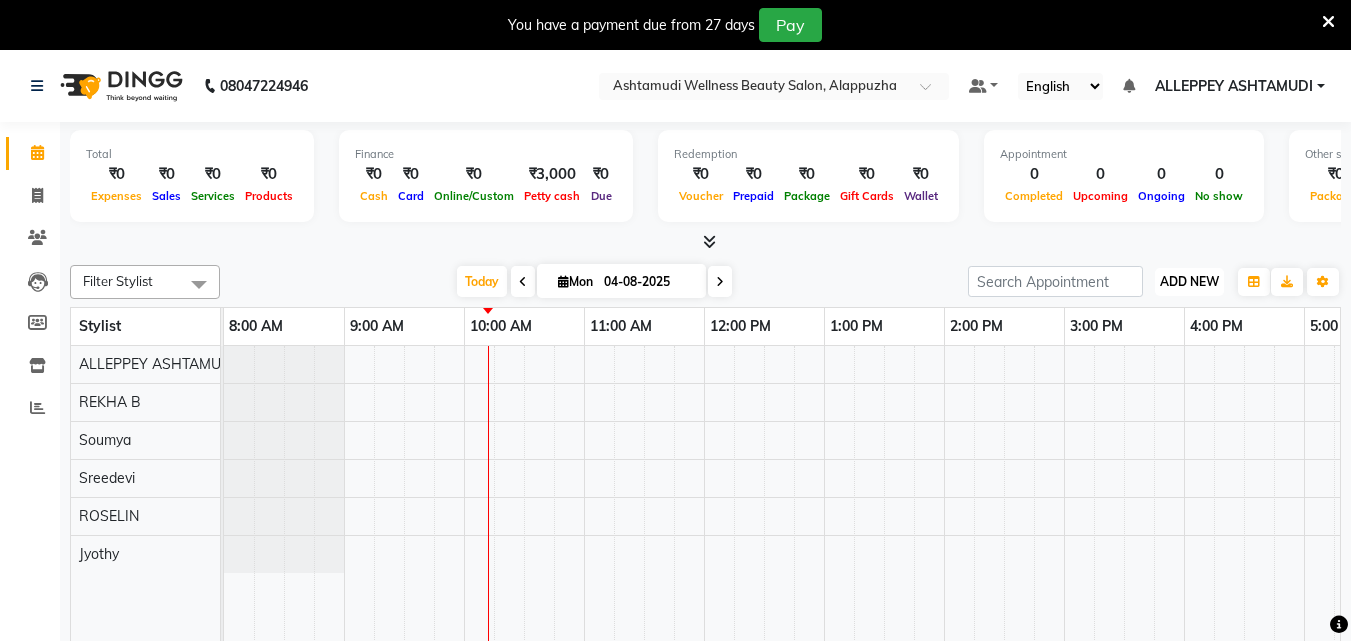 click on "ADD NEW" at bounding box center (1189, 281) 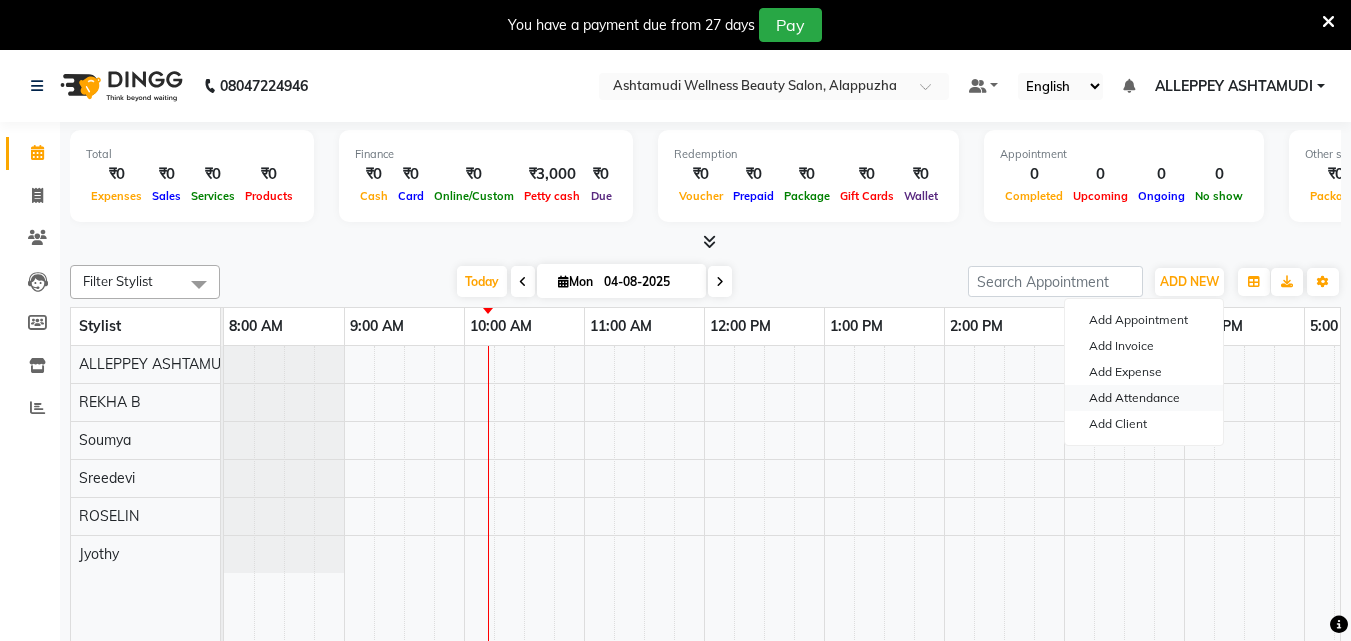 click on "Add Attendance" at bounding box center (1144, 398) 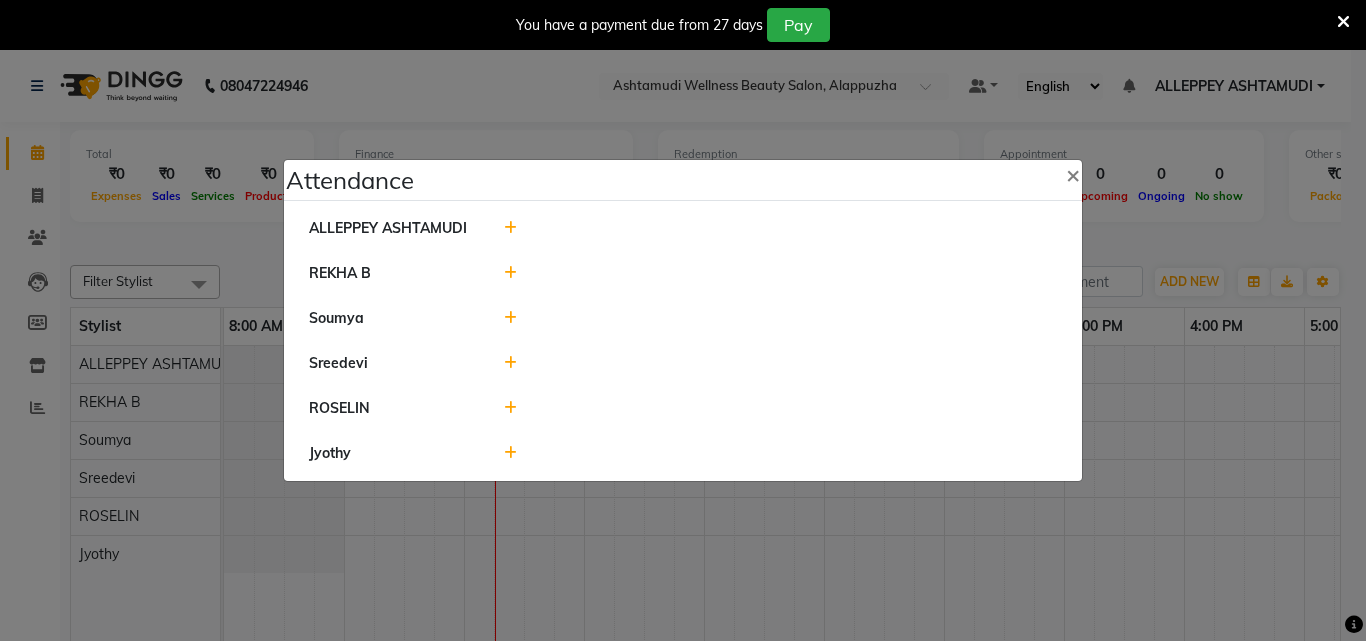 click 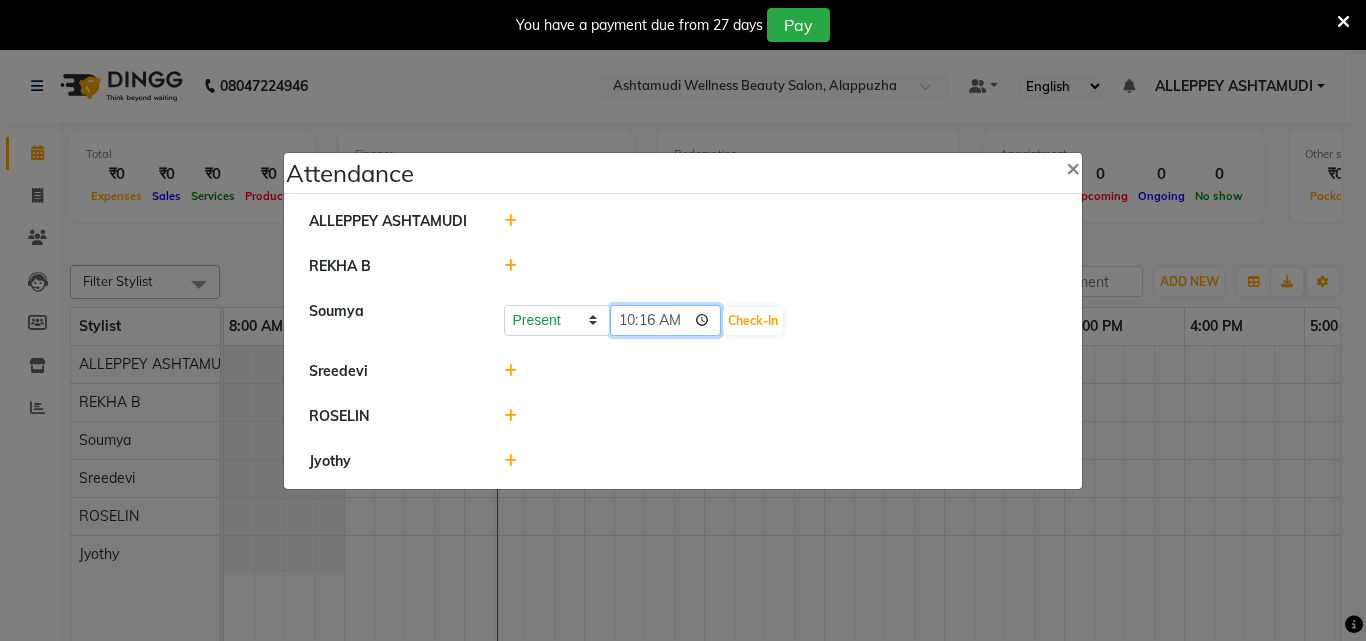 click on "10:16" 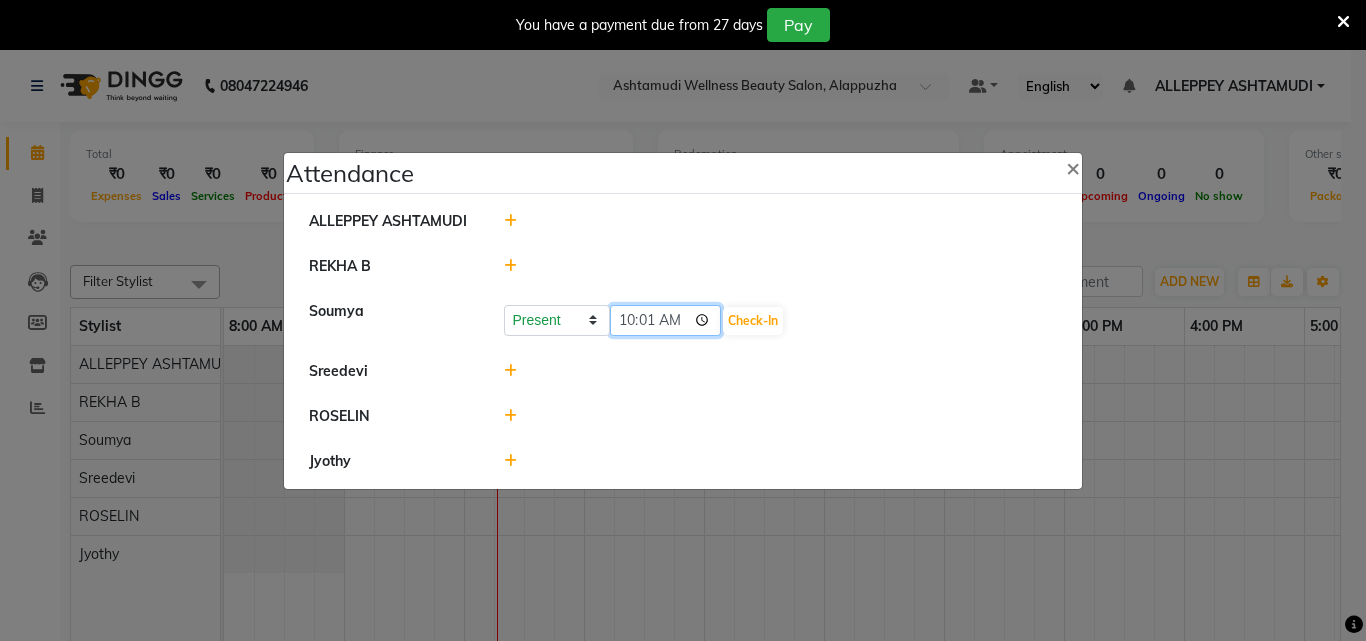 type on "10:10" 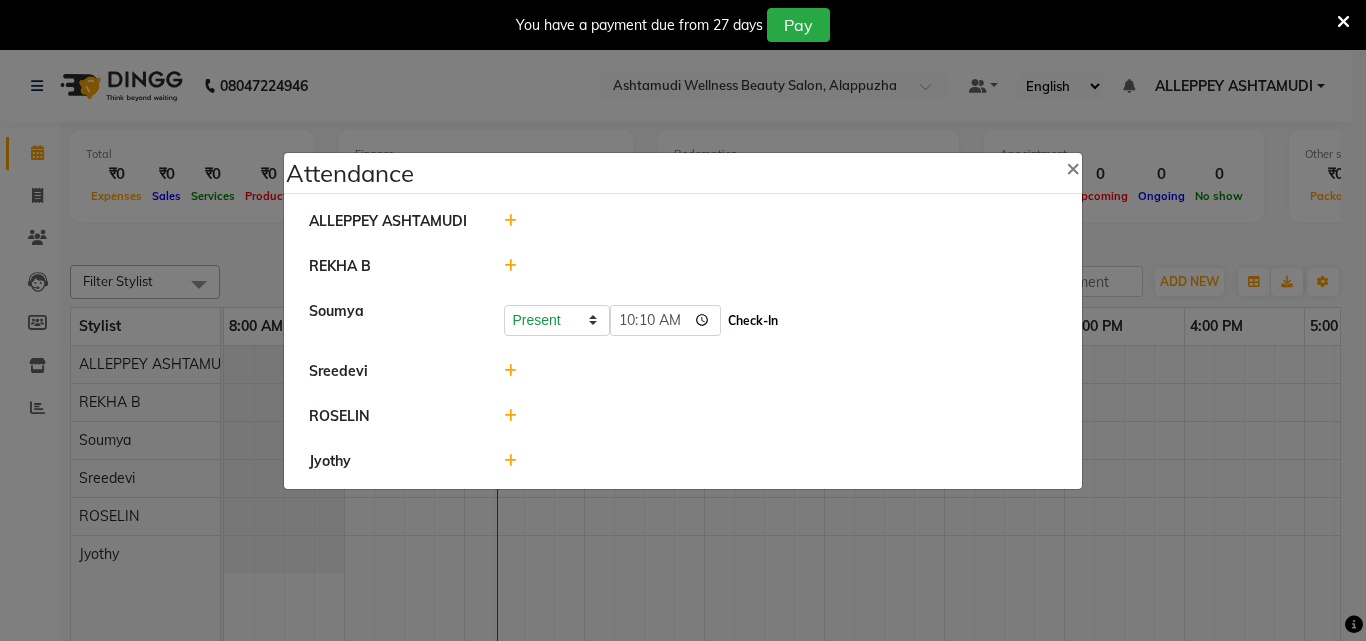 click on "Check-In" 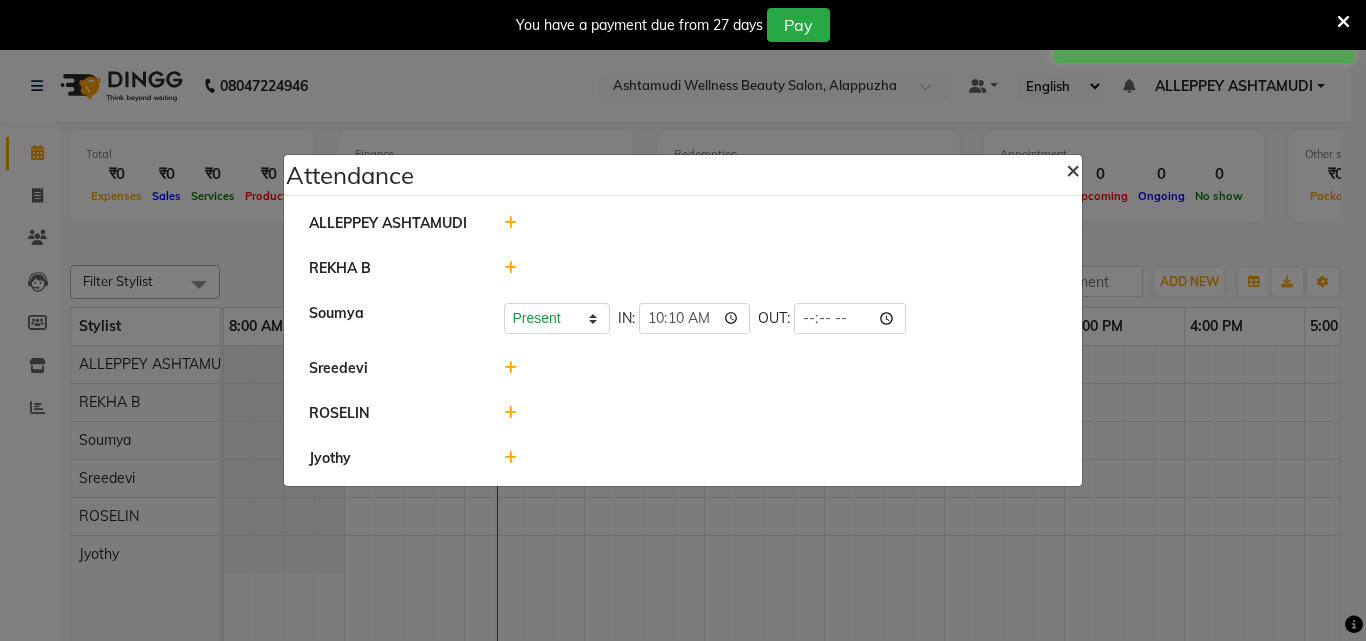 click on "×" 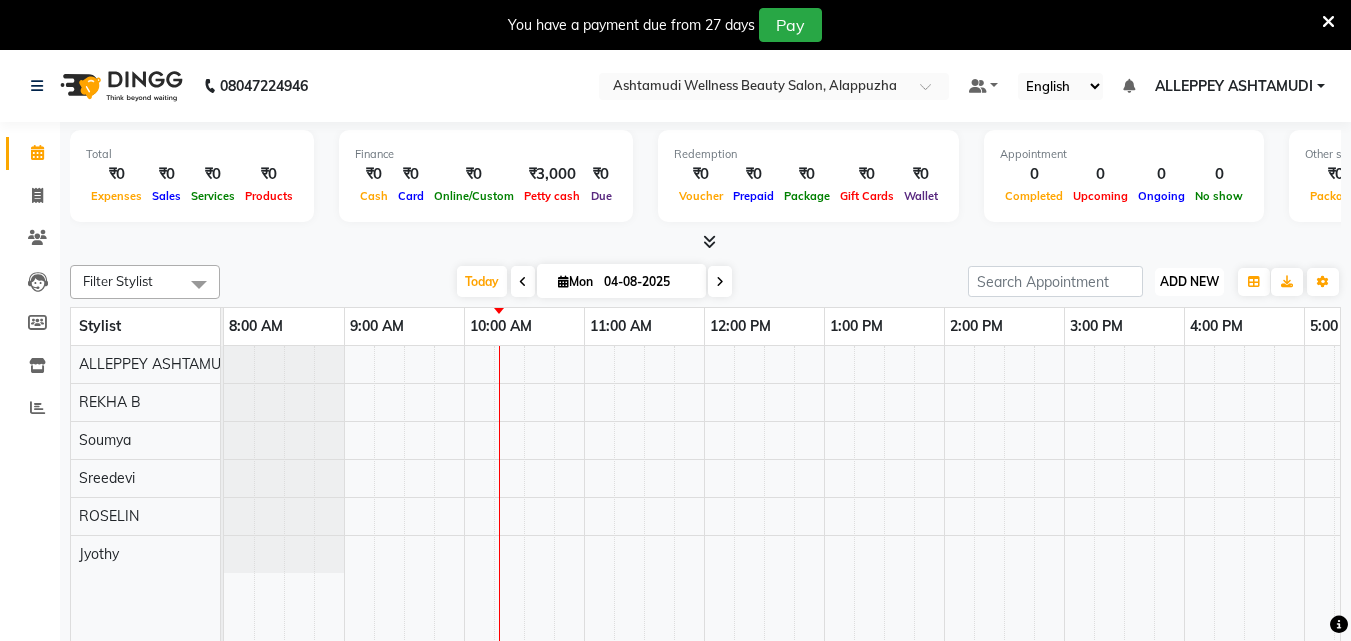 click on "ADD NEW Toggle Dropdown" at bounding box center [1189, 282] 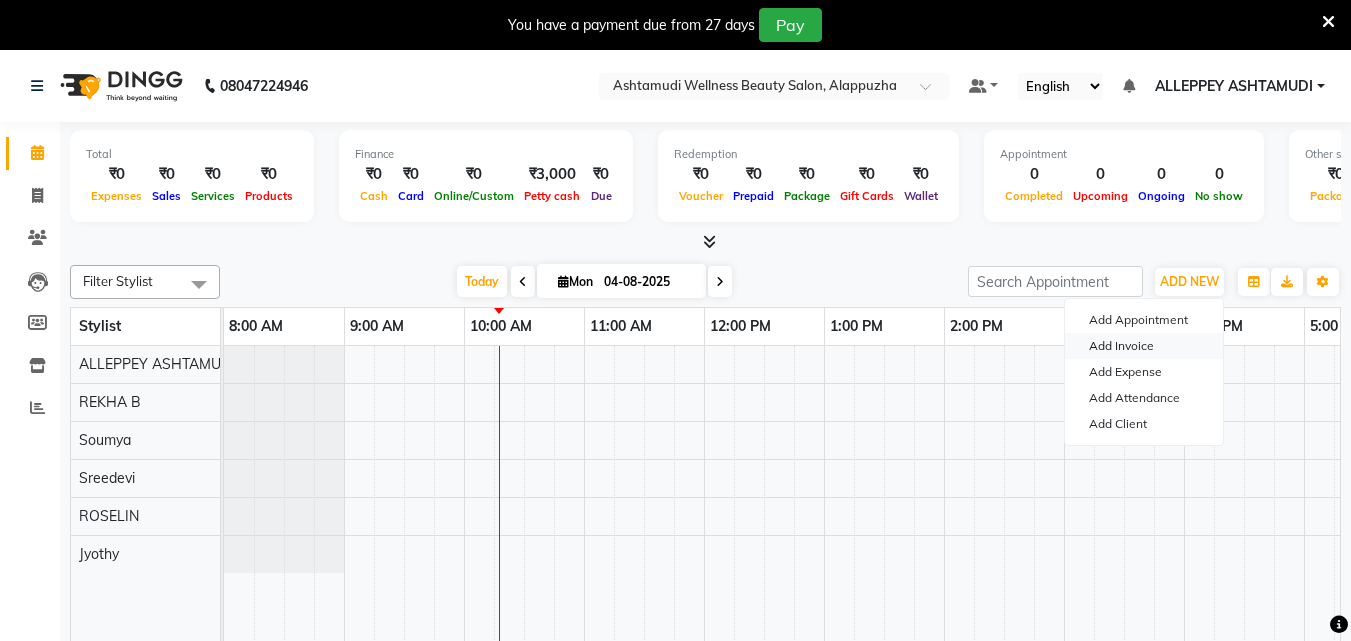 click on "Add Invoice" at bounding box center [1144, 346] 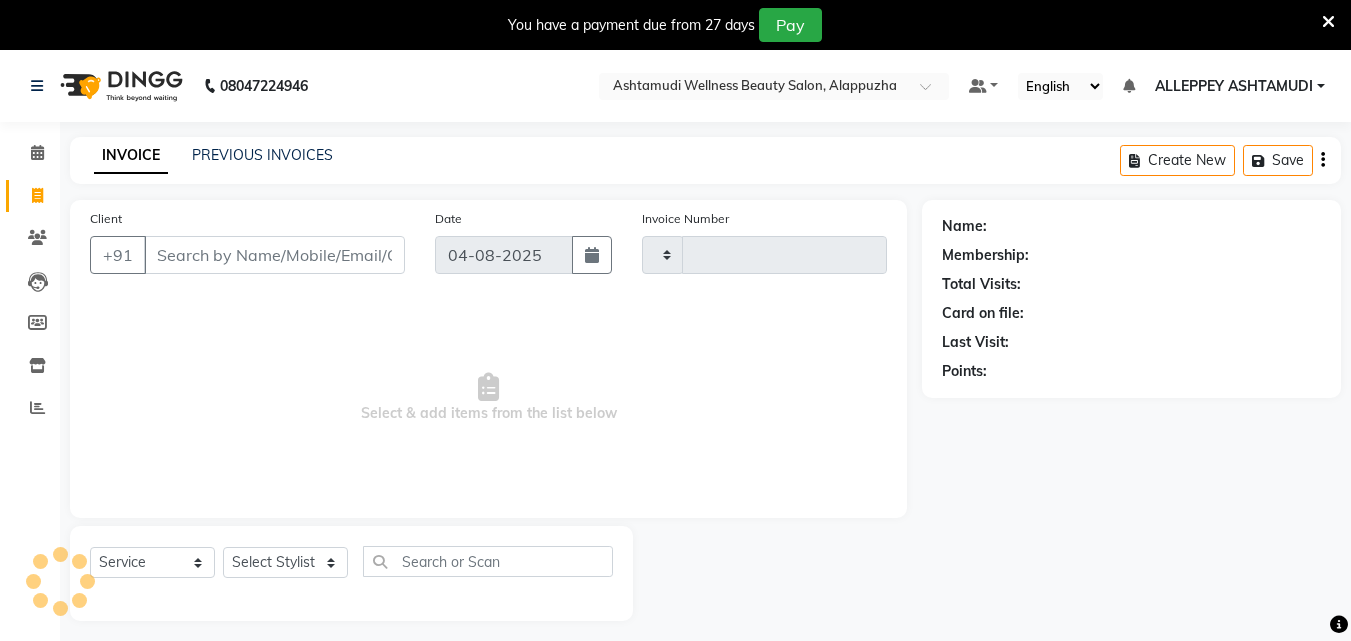 type on "1042" 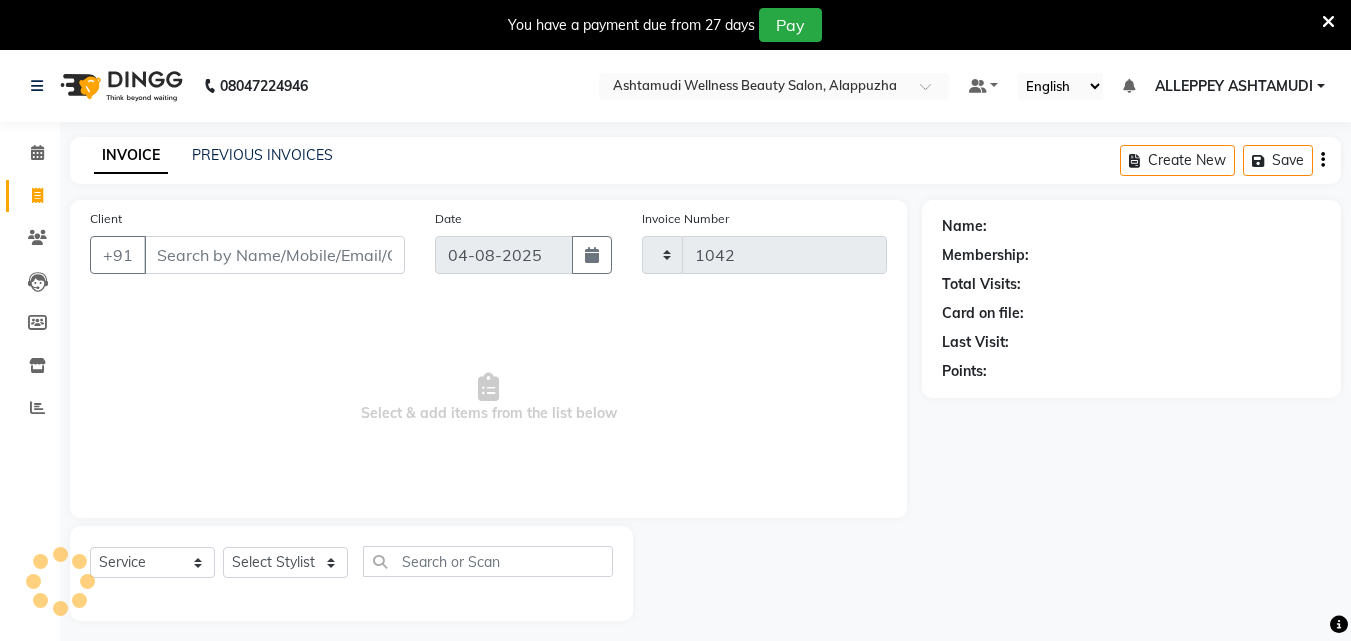 select on "4626" 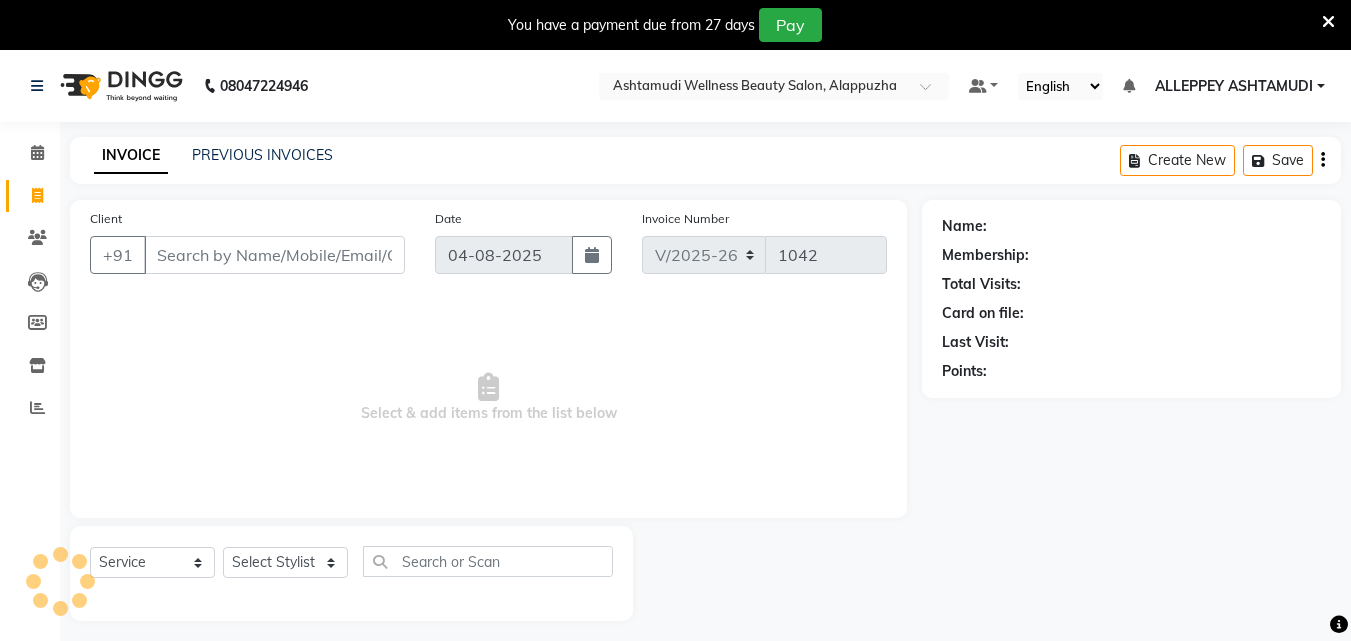 click on "Select Service Product Membership Package Voucher Prepaid Gift Card Select Stylist ALLEPPEY ASHTAMUDI Jyothy REKHA B ROSELIN Soumya Sreedevi" 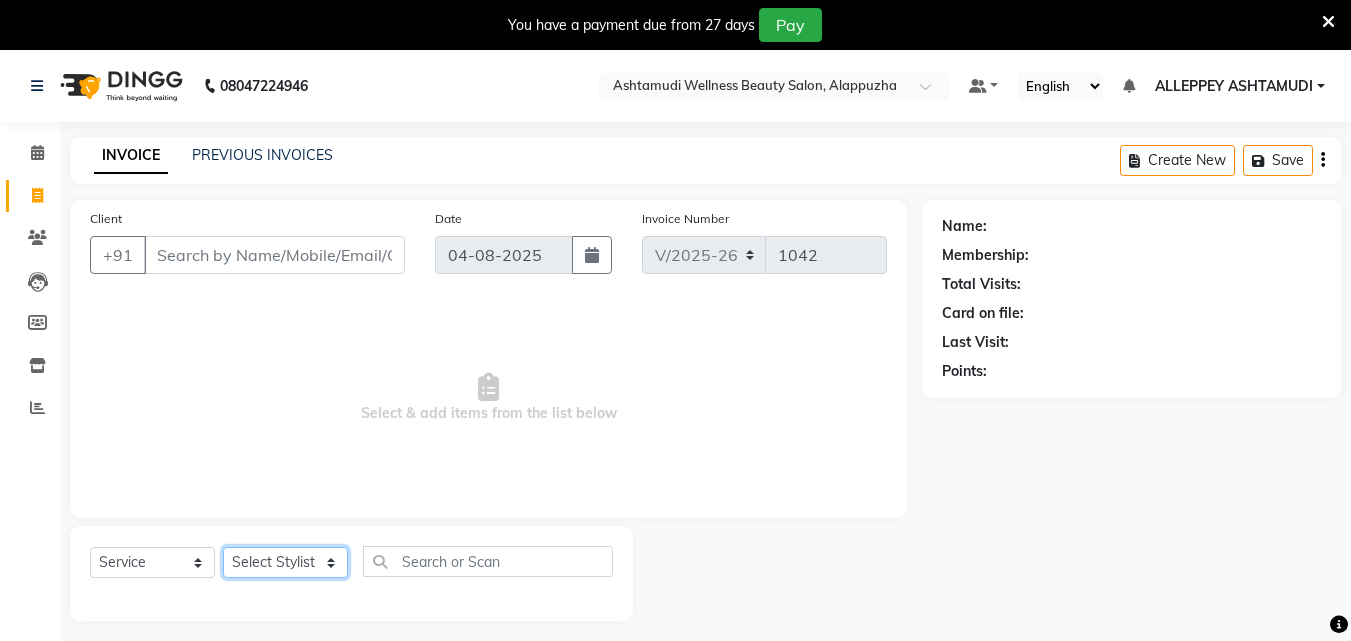 click on "Select Stylist ALLEPPEY ASHTAMUDI Jyothy REKHA B ROSELIN Soumya Sreedevi" 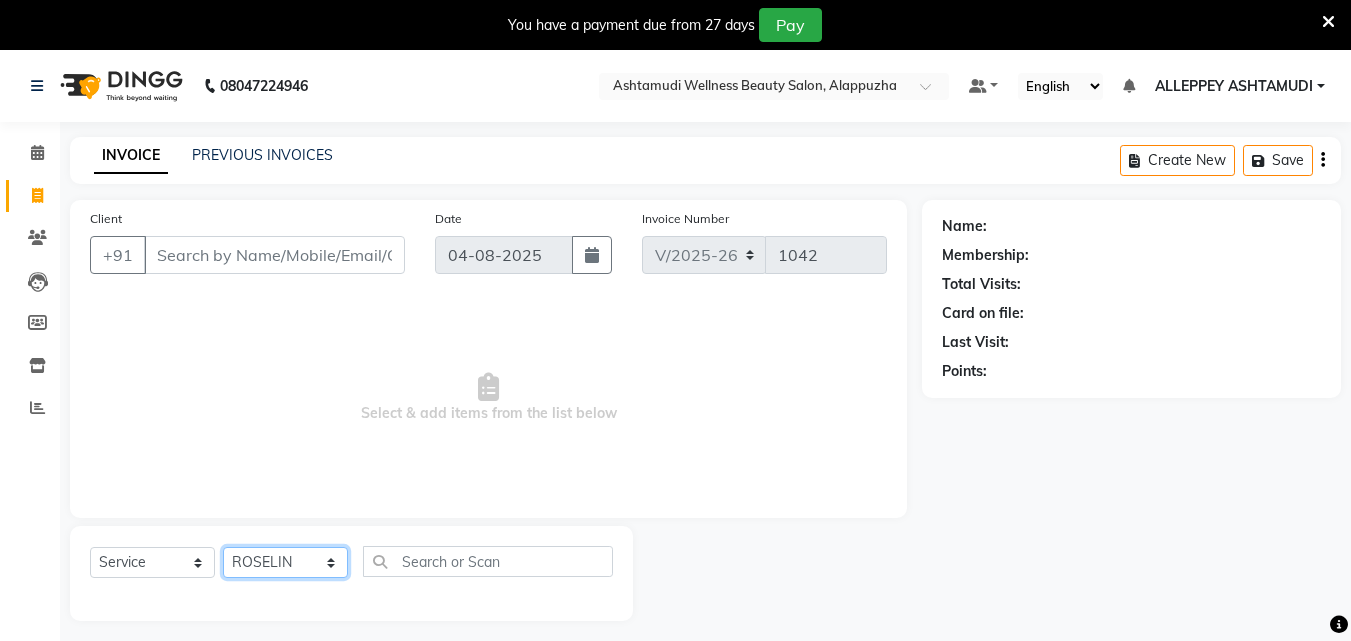 click on "Select Stylist ALLEPPEY ASHTAMUDI Jyothy REKHA B ROSELIN Soumya Sreedevi" 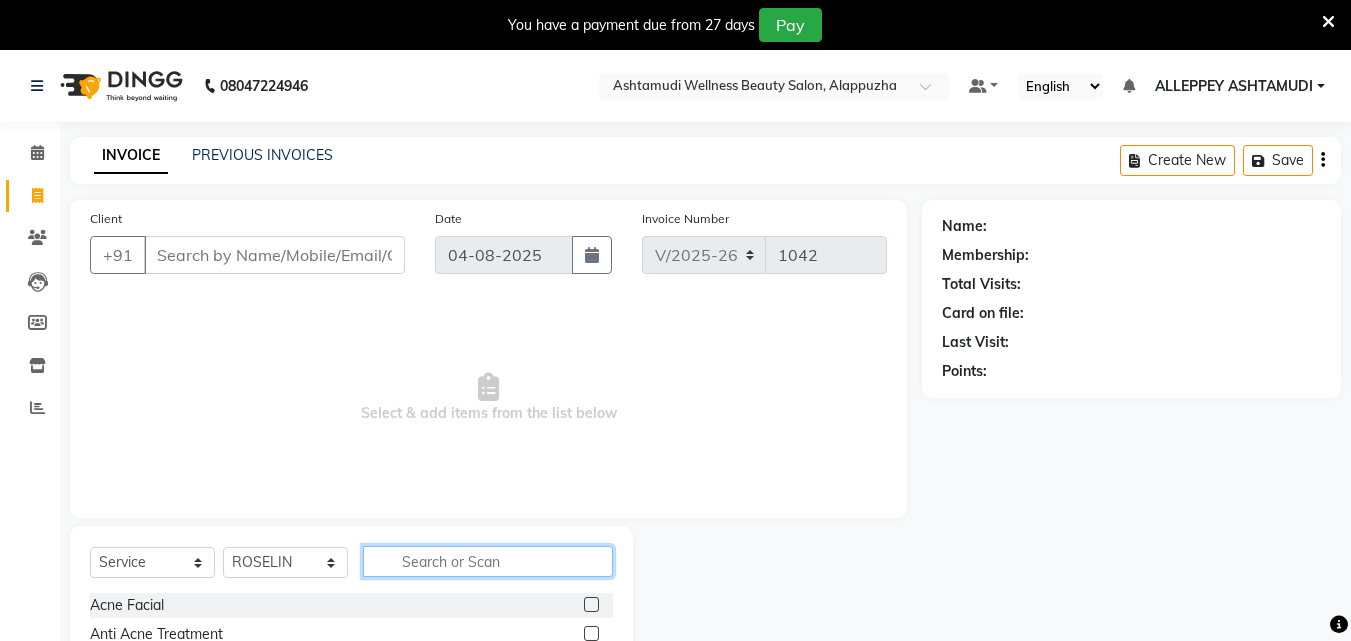 click 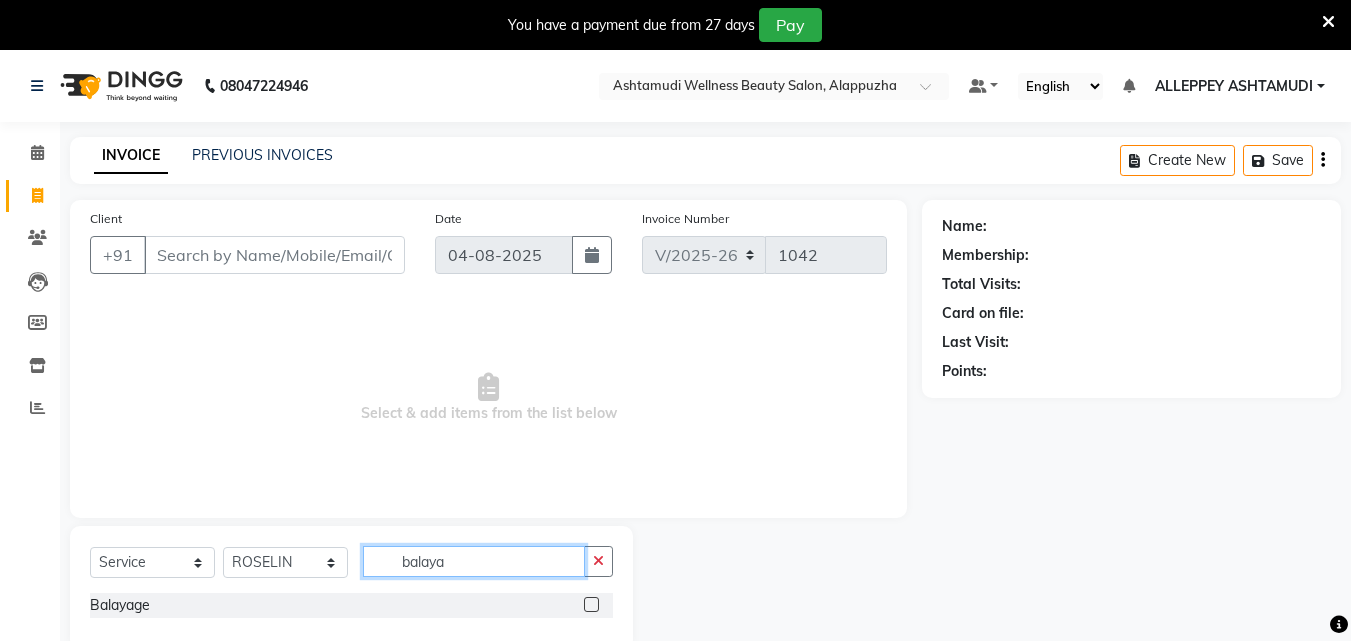 type on "balaya" 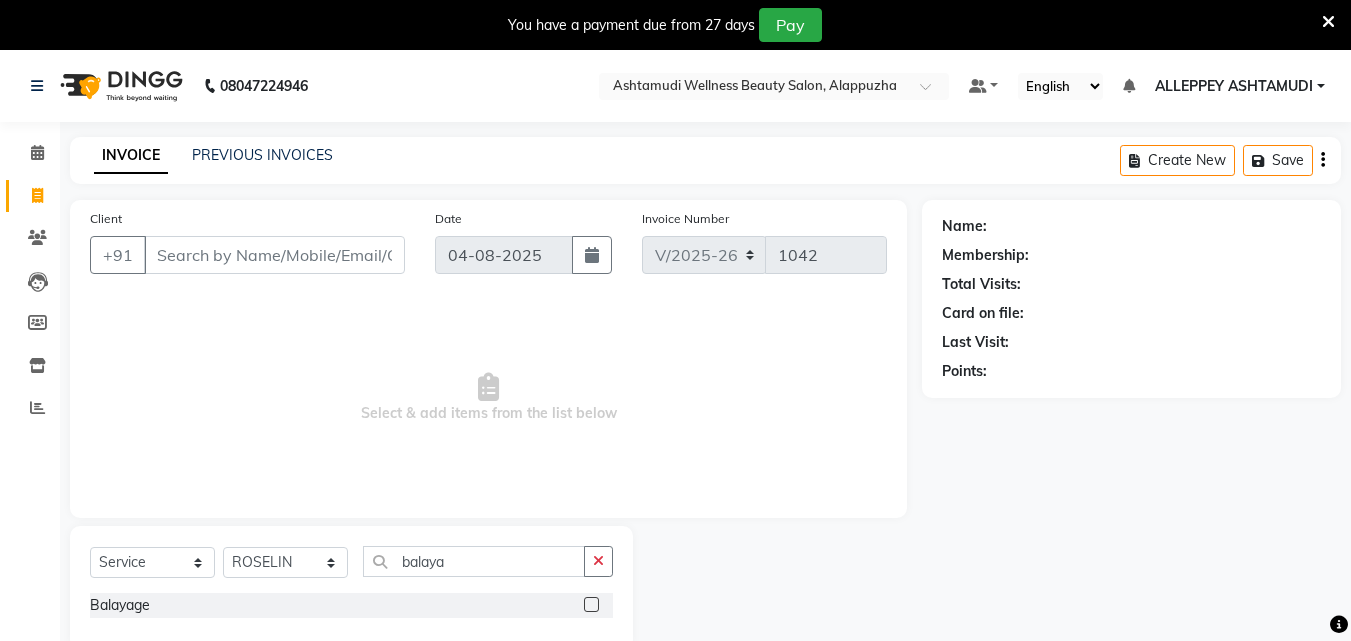 click 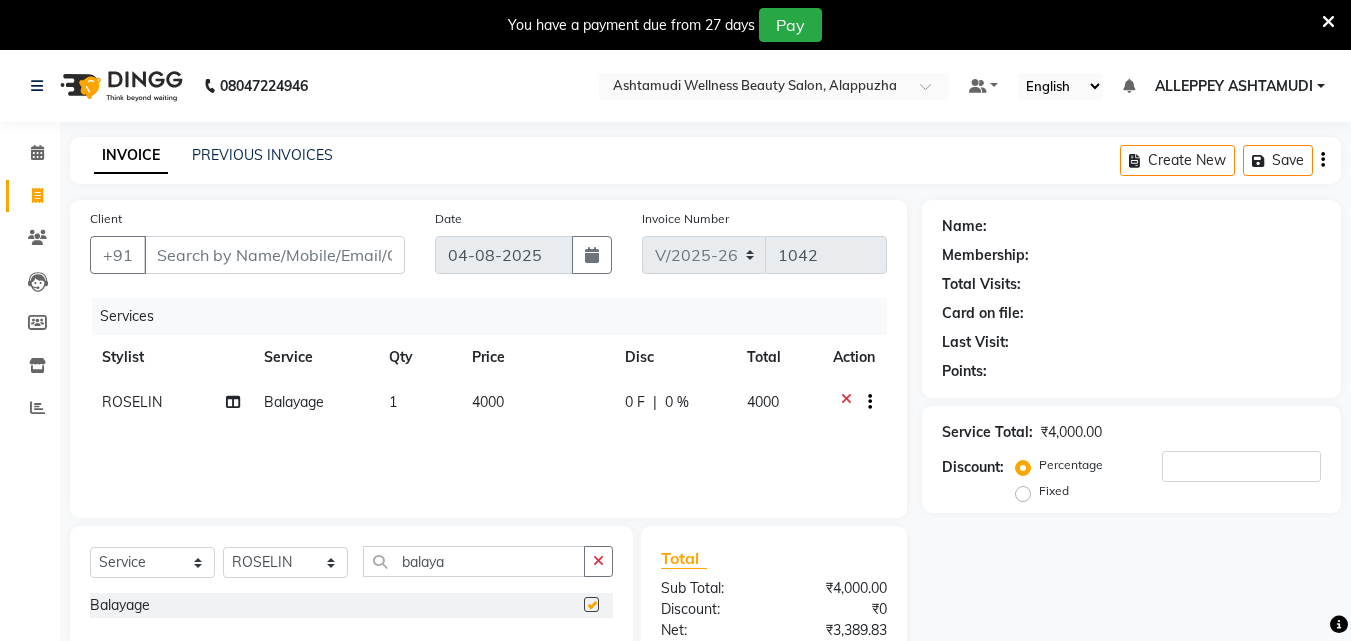 checkbox on "false" 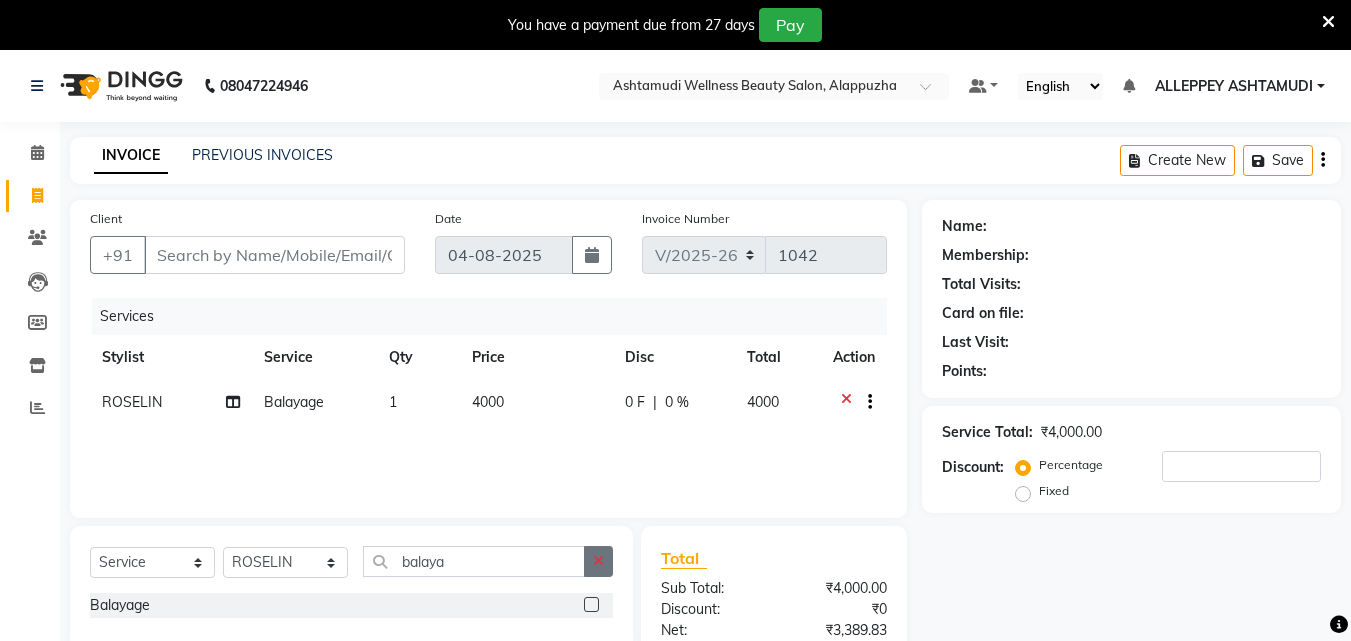 click 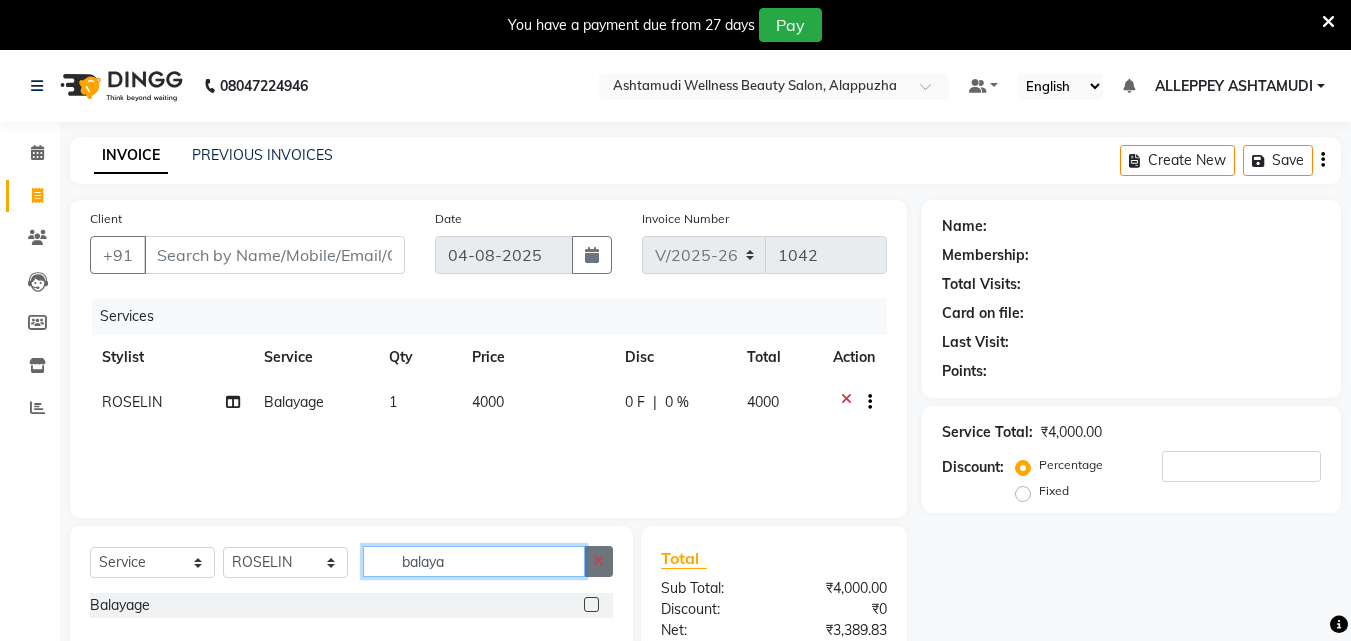 type 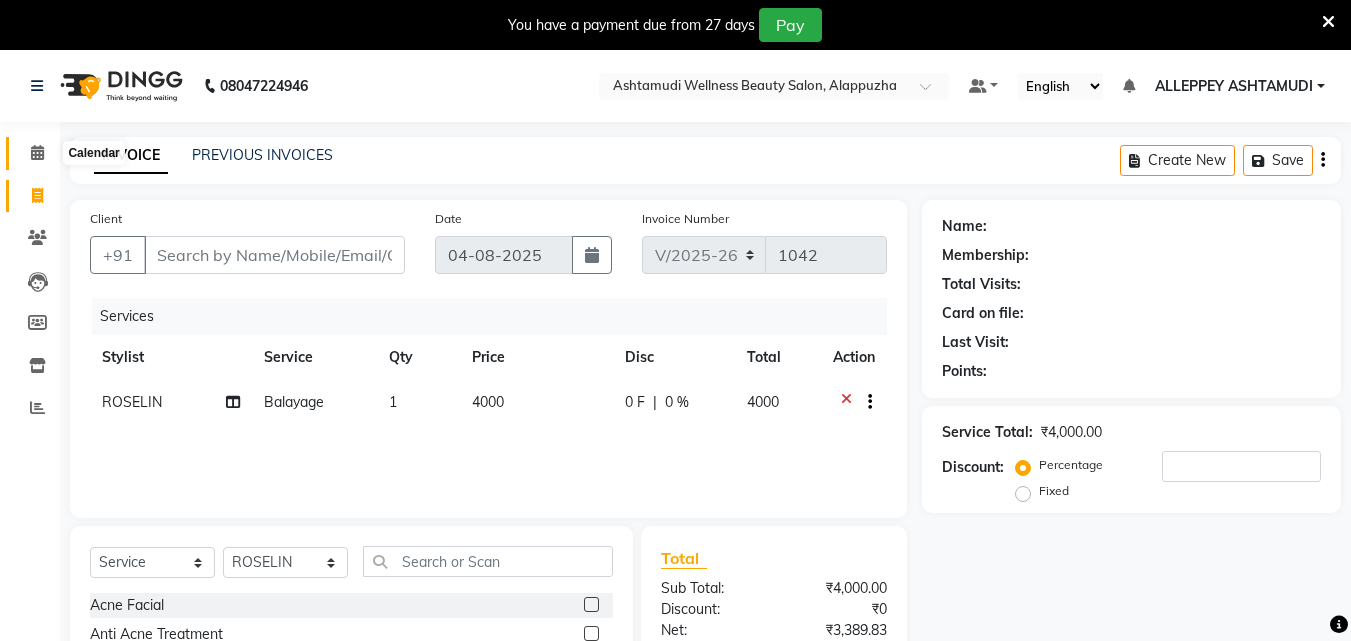 click 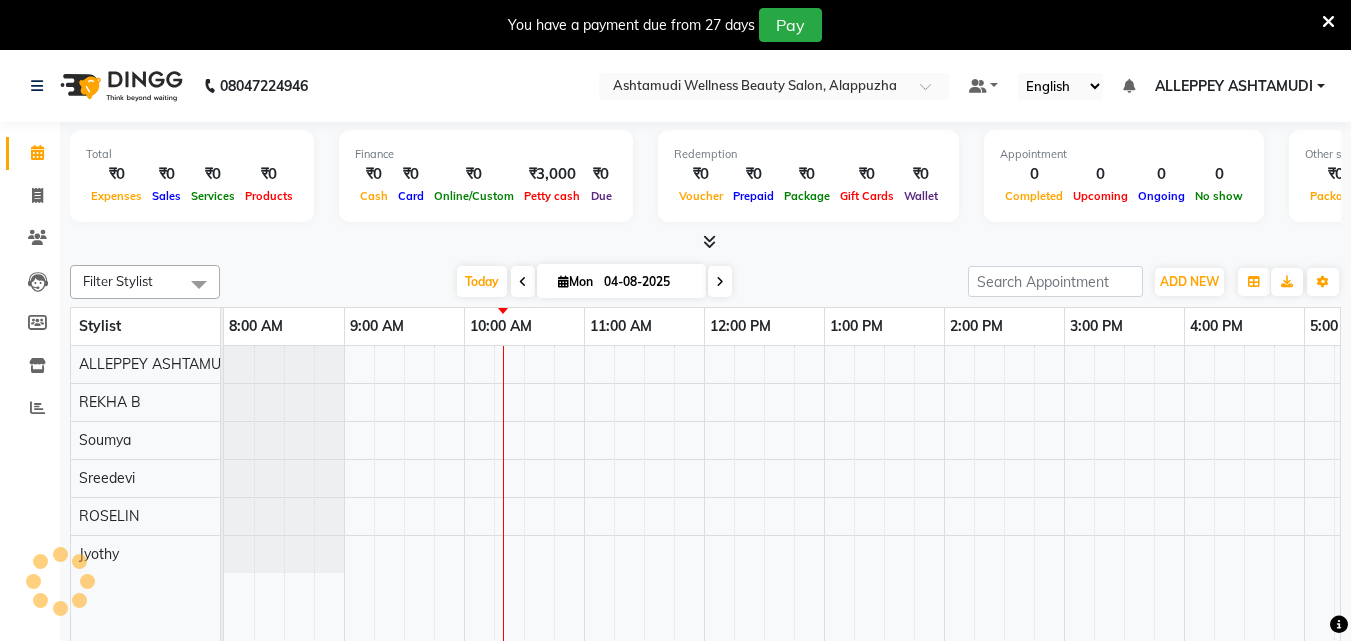 scroll, scrollTop: 0, scrollLeft: 0, axis: both 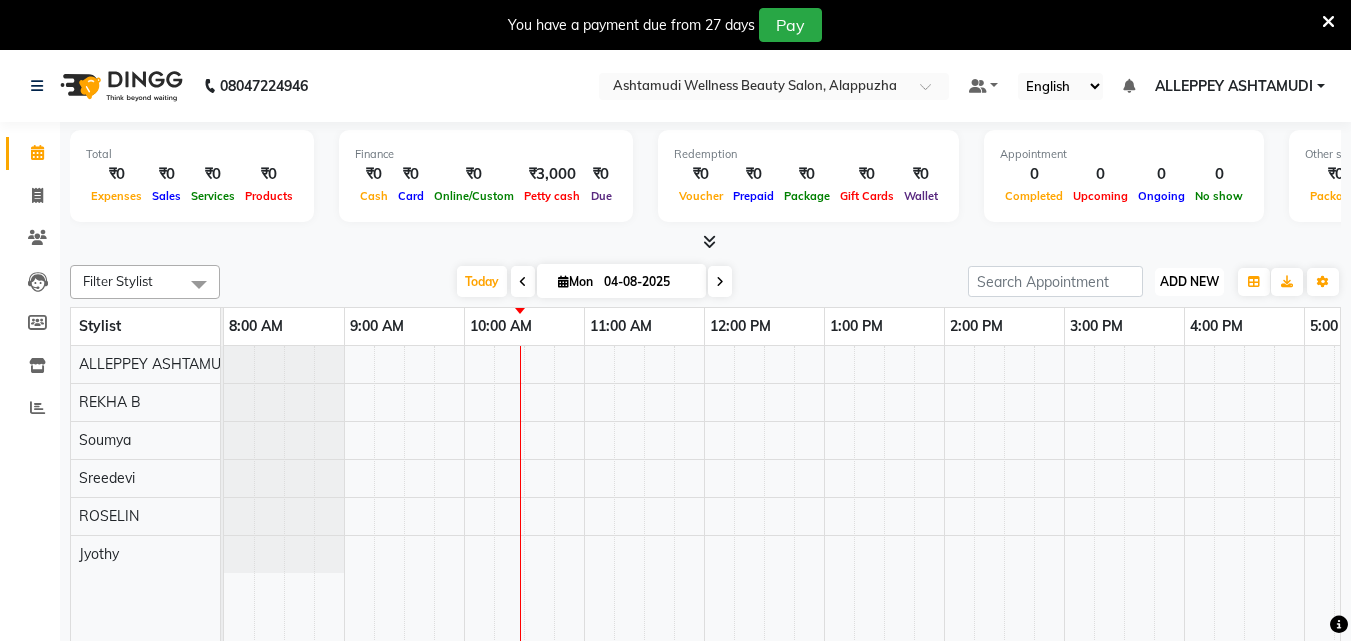 click on "ADD NEW" at bounding box center [1189, 281] 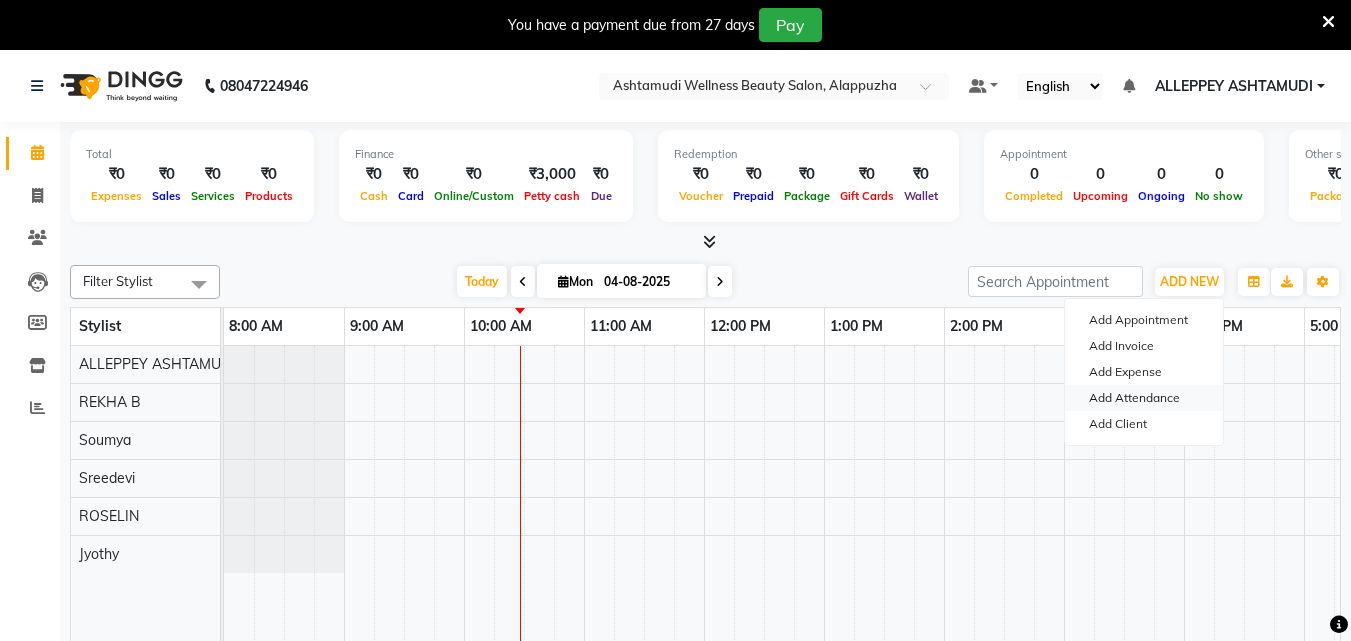 click on "Add Attendance" at bounding box center (1144, 398) 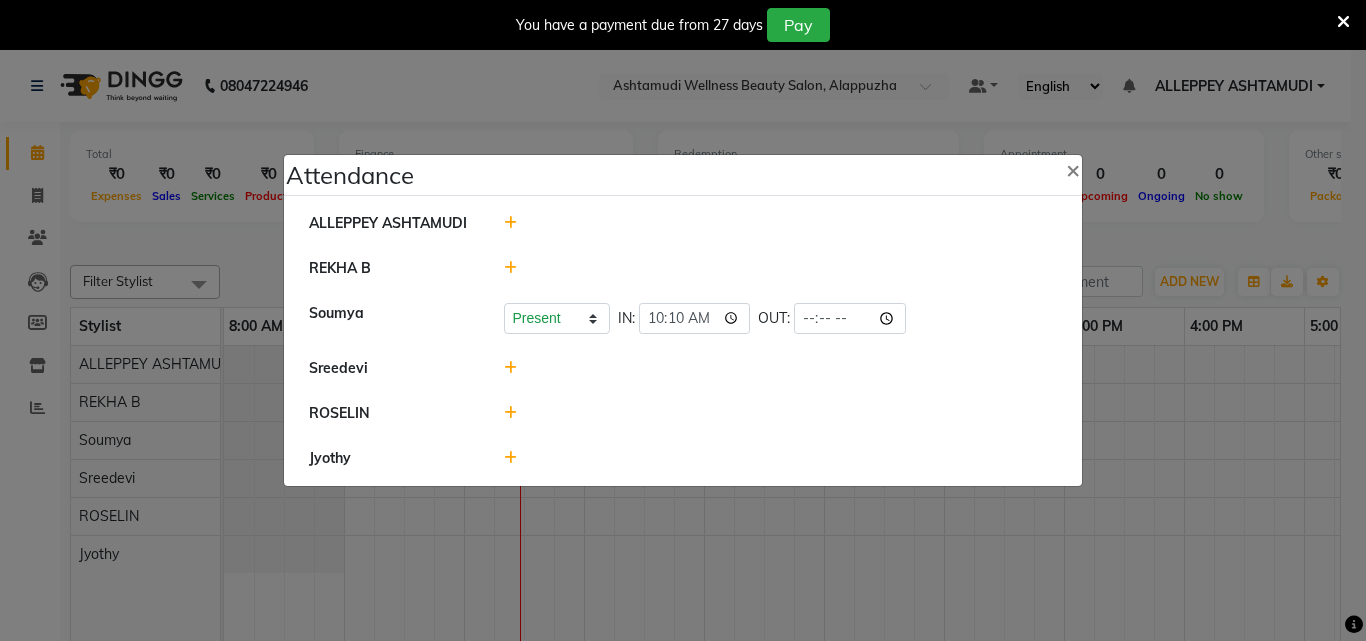 click 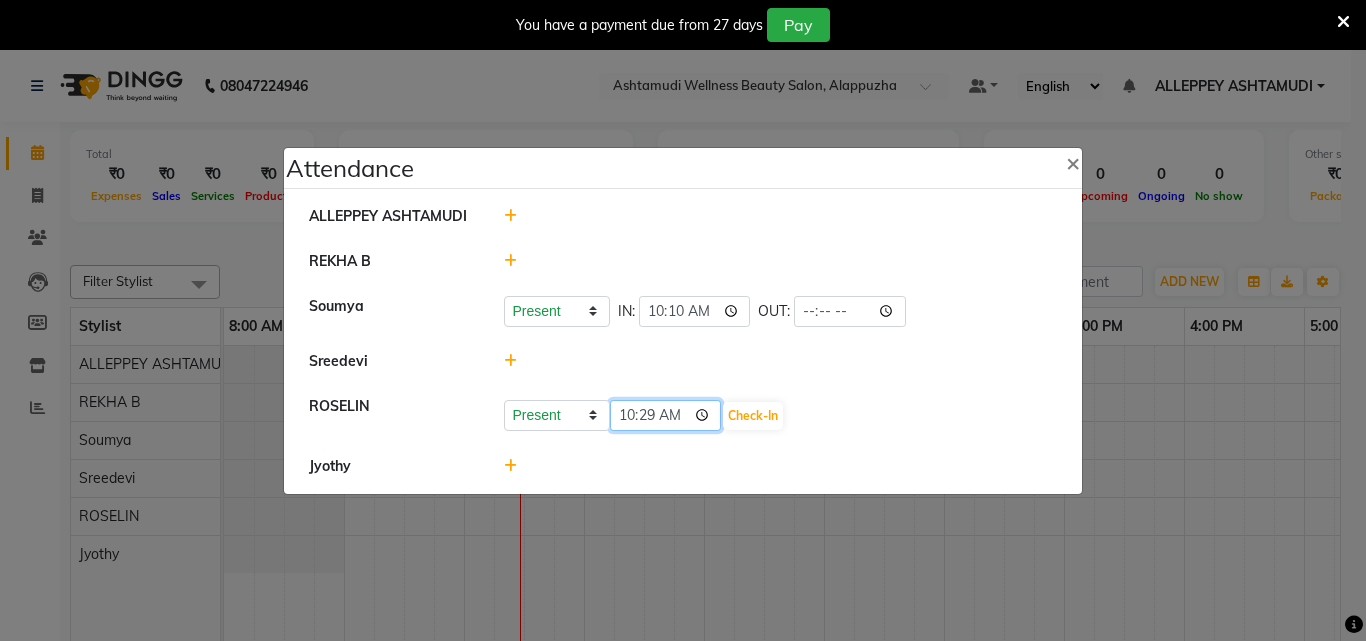 click on "10:29" 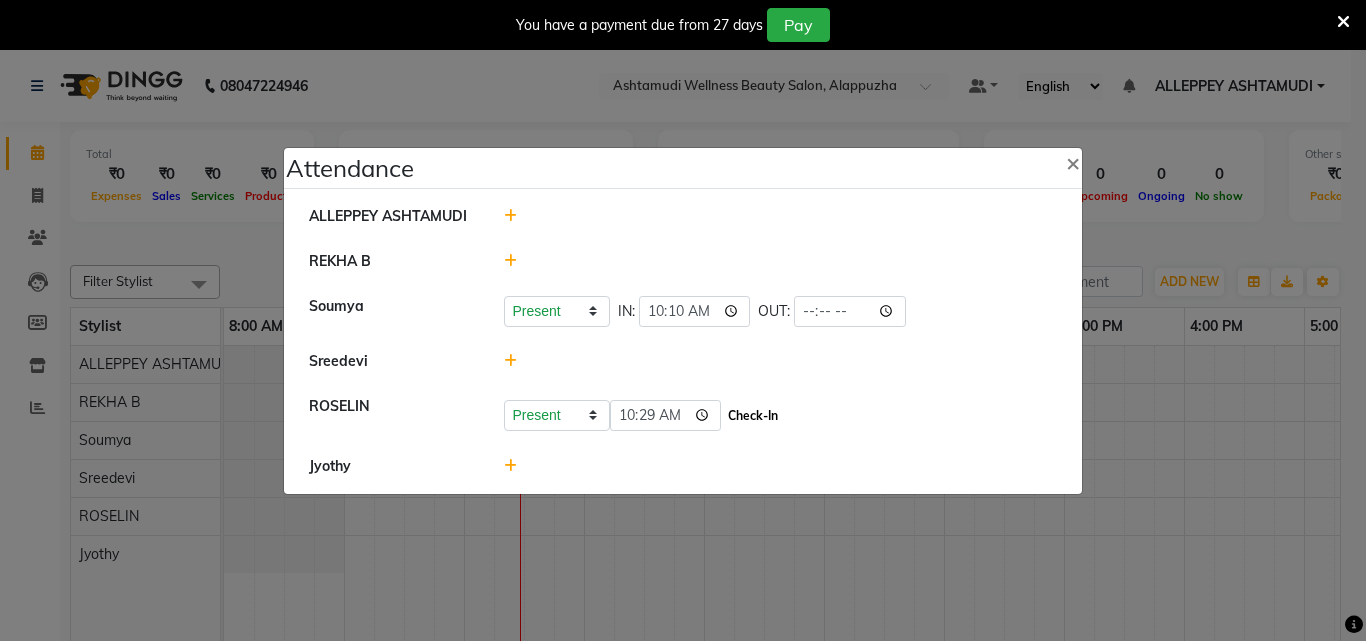 click on "Check-In" 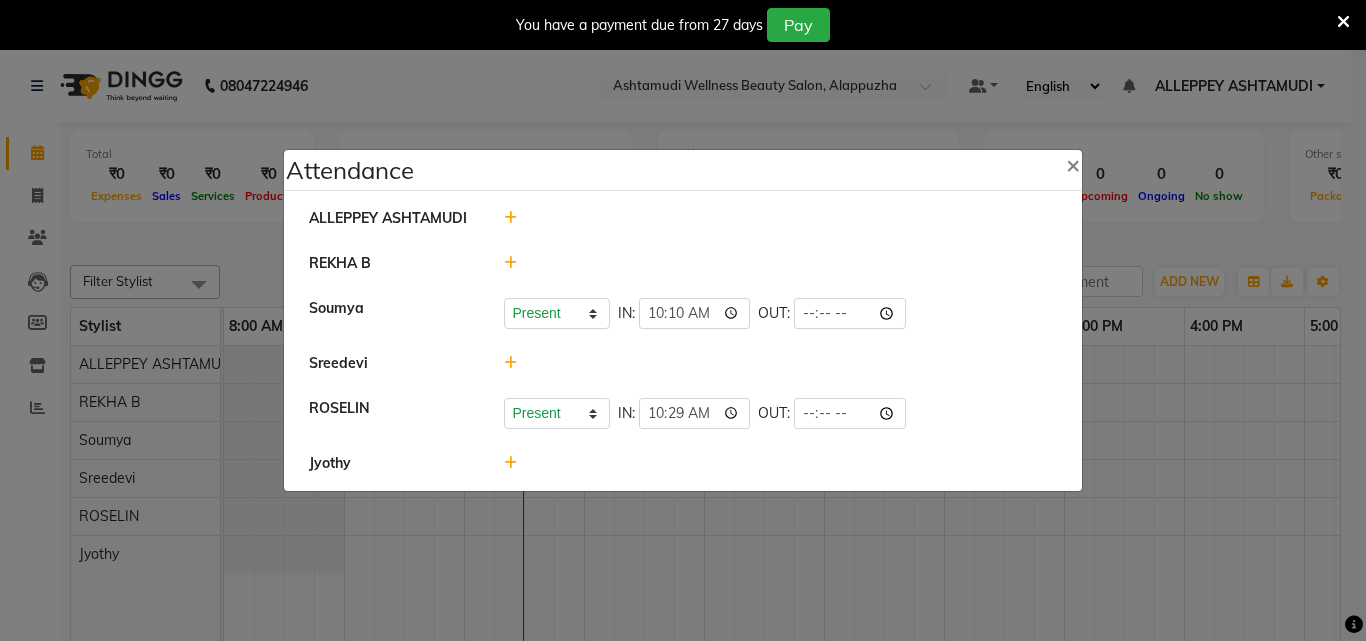 click 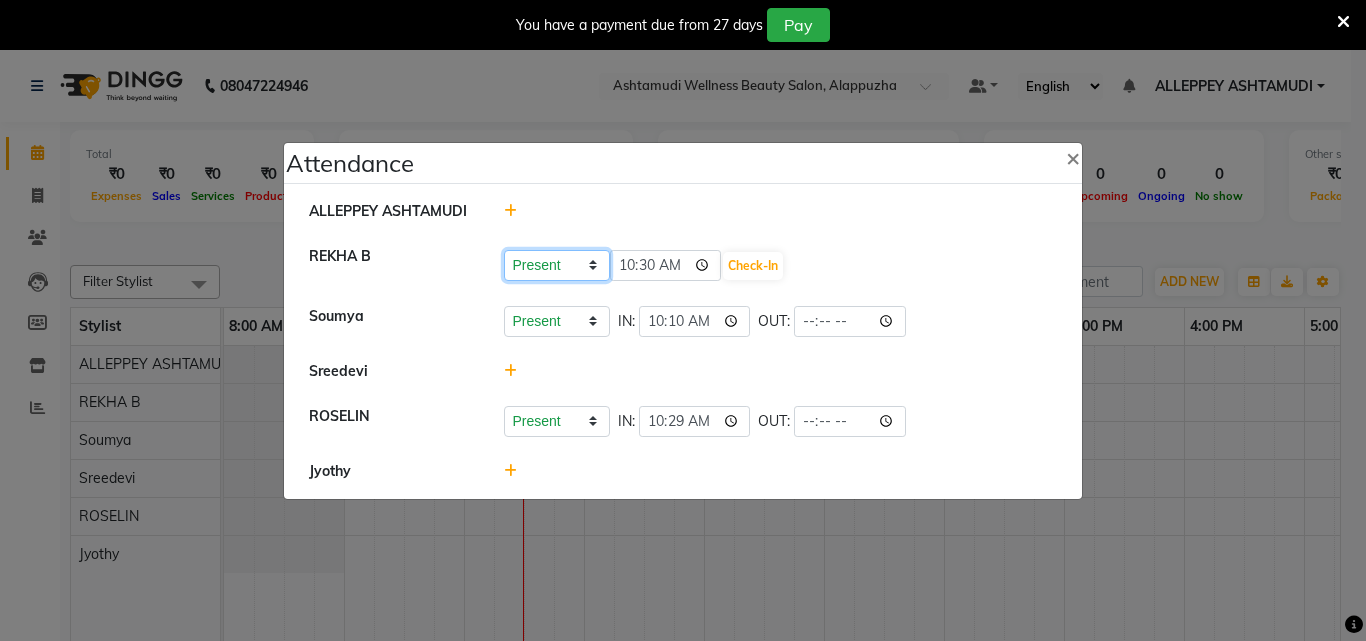 click on "Present Absent Late Half Day Weekly Off" 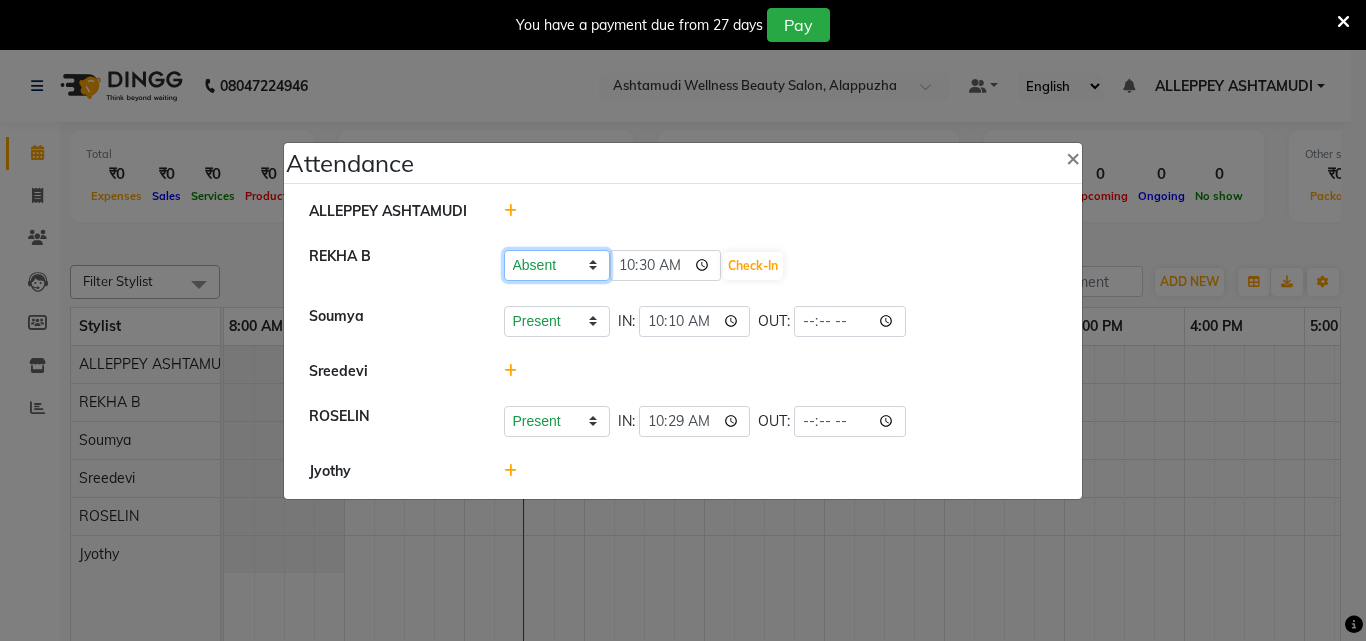click on "Present Absent Late Half Day Weekly Off" 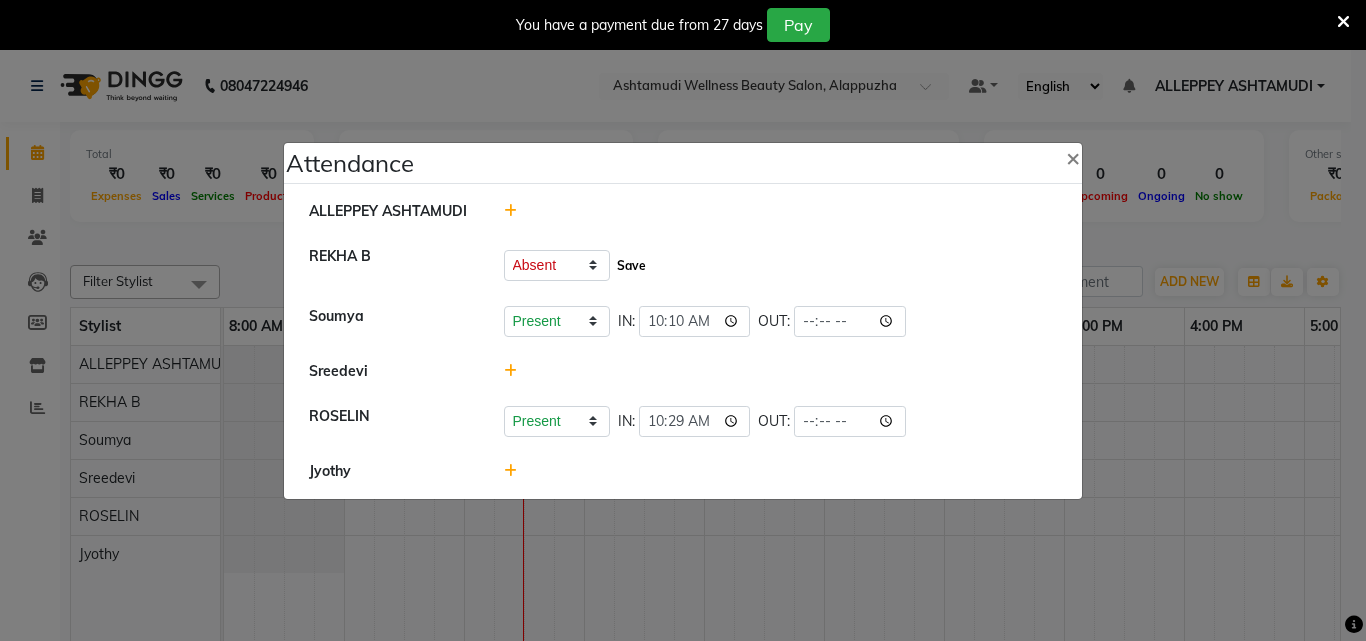 click on "Save" 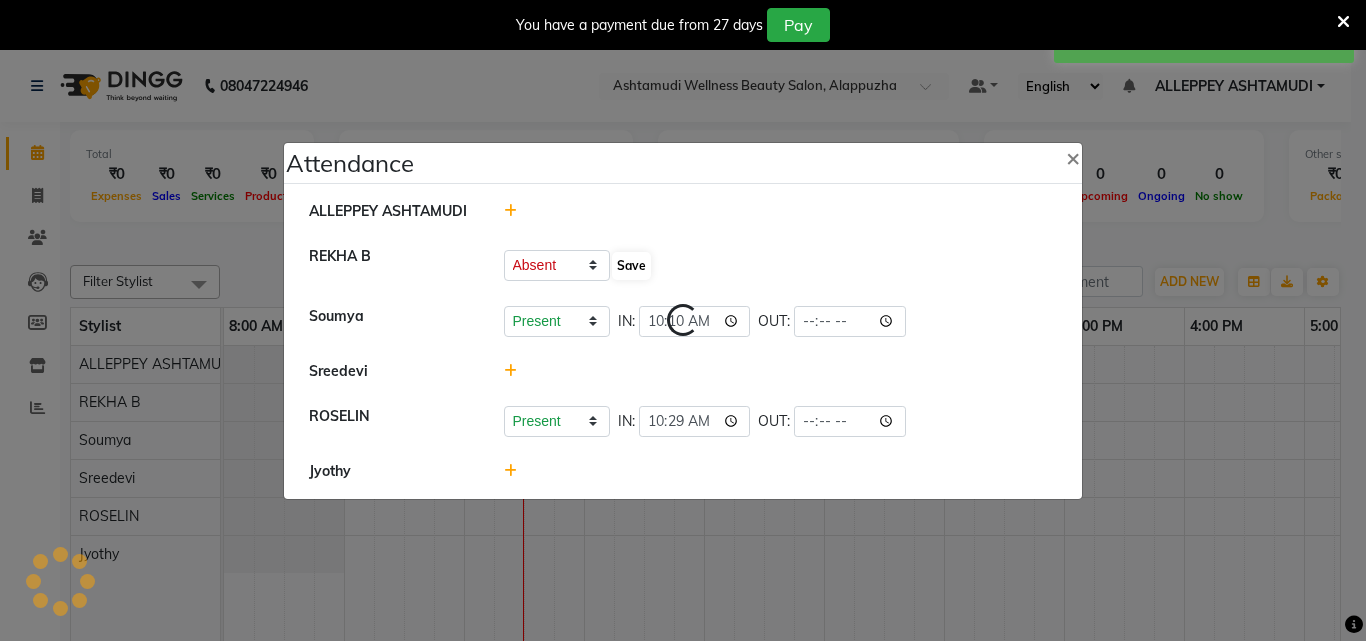 select on "A" 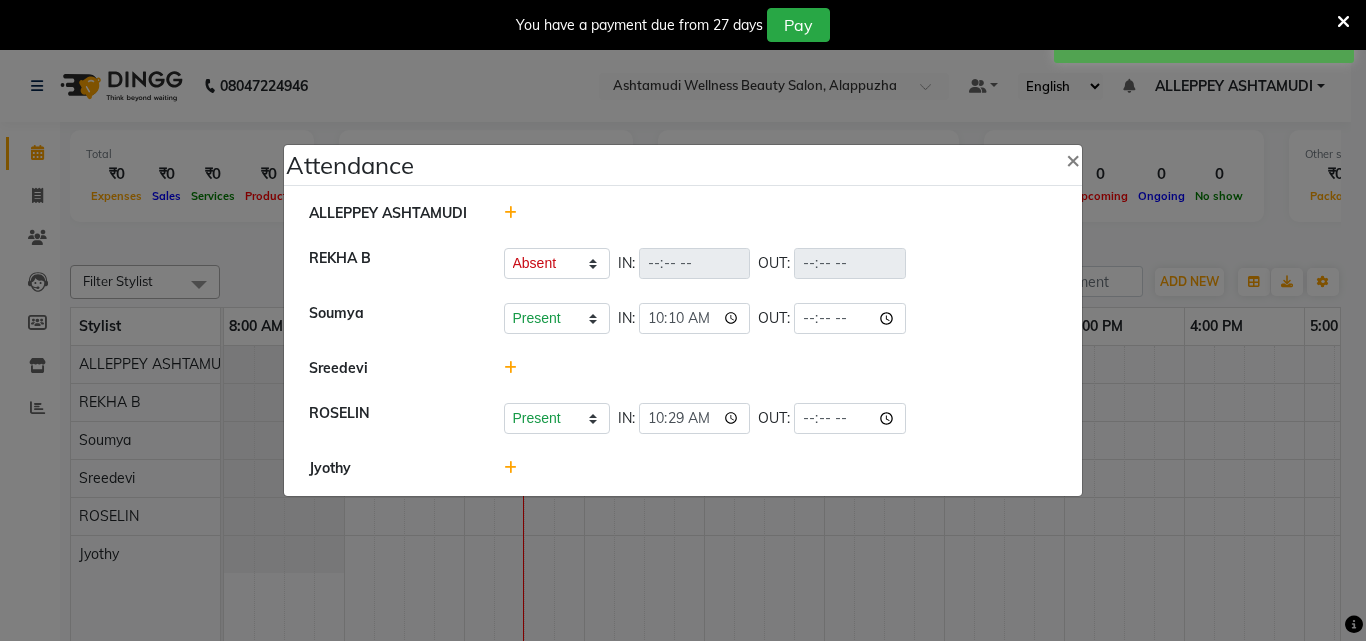 click 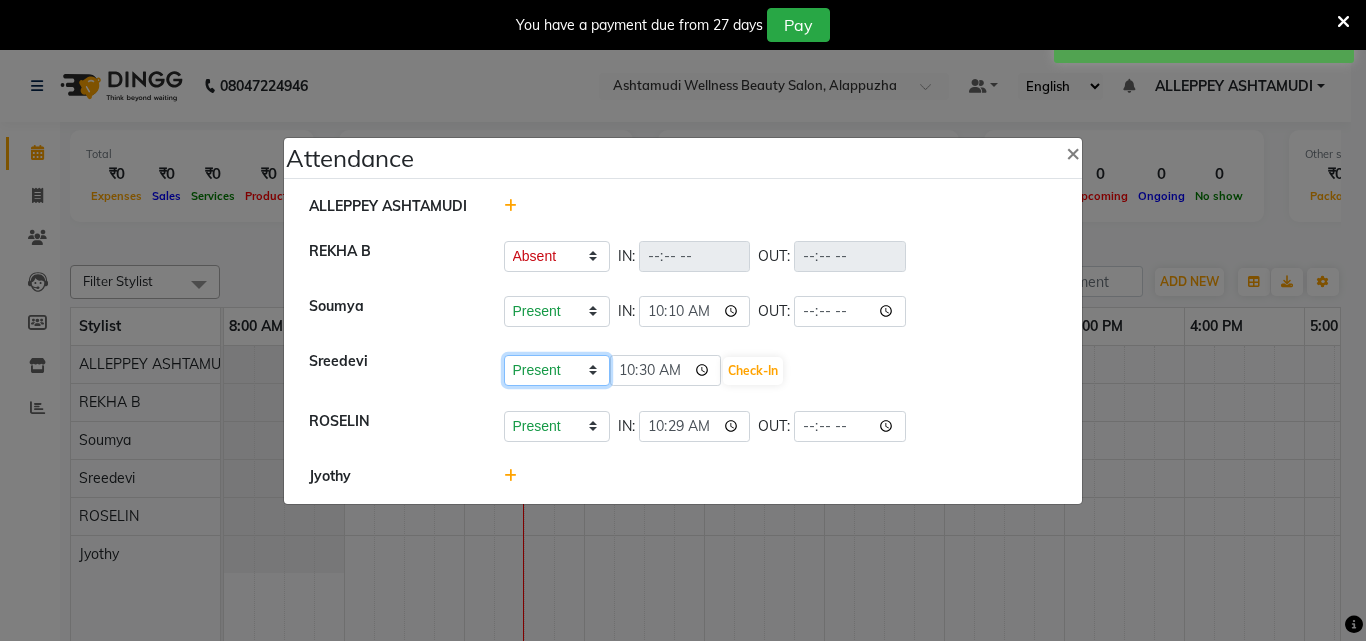 click on "Present Absent Late Half Day Weekly Off" 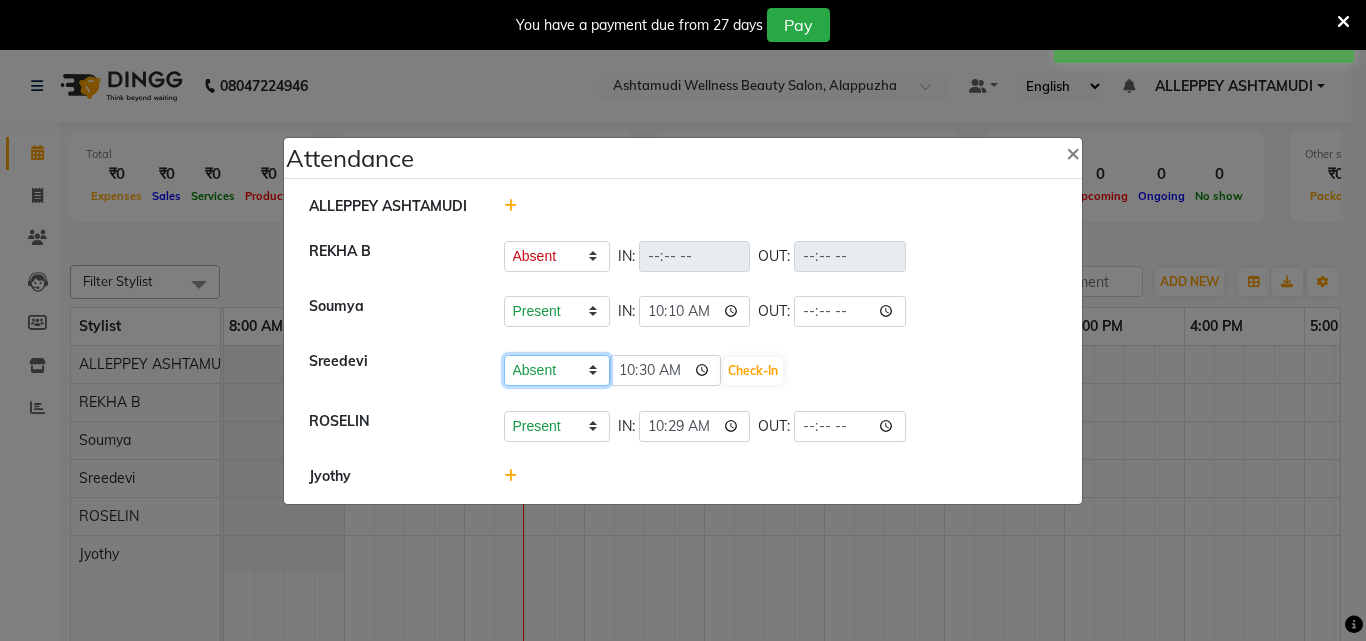 click on "Present Absent Late Half Day Weekly Off" 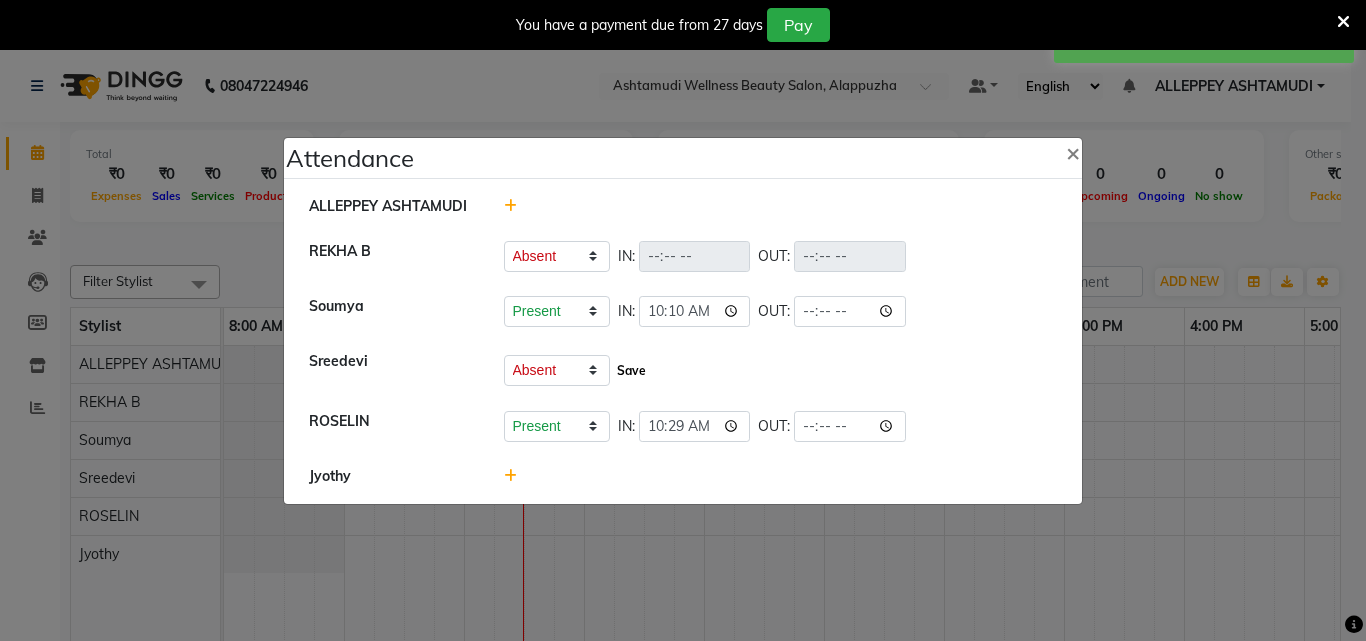 click on "Save" 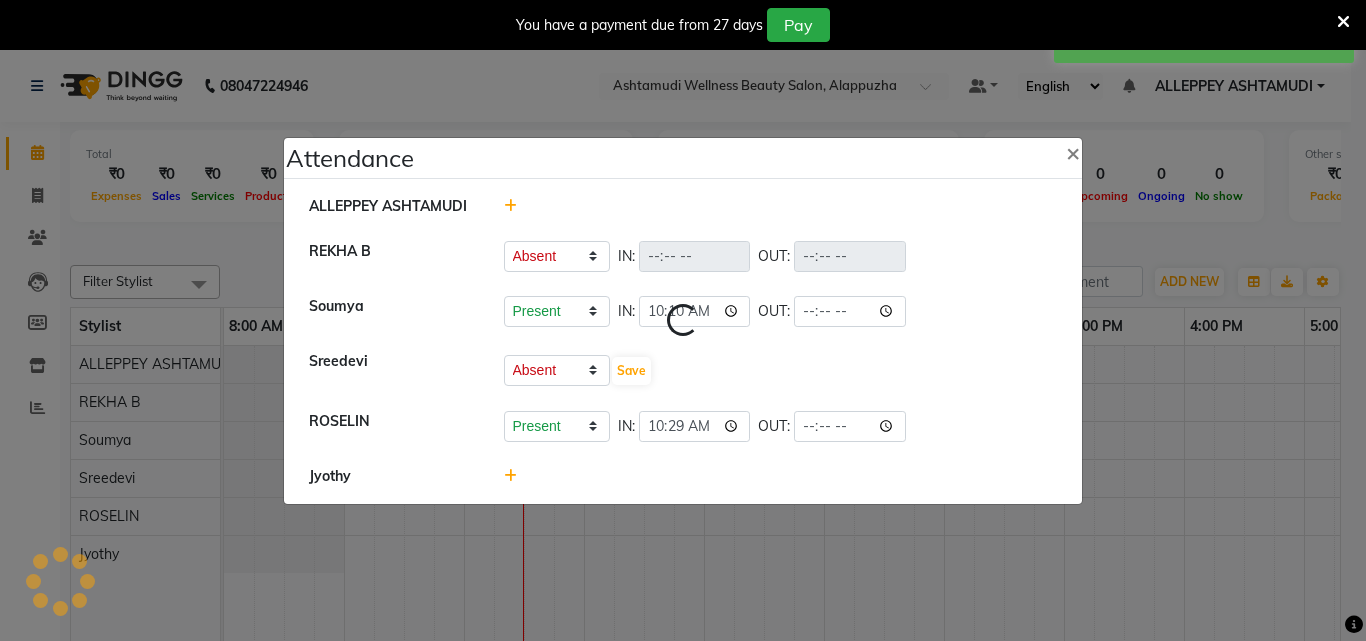 select on "A" 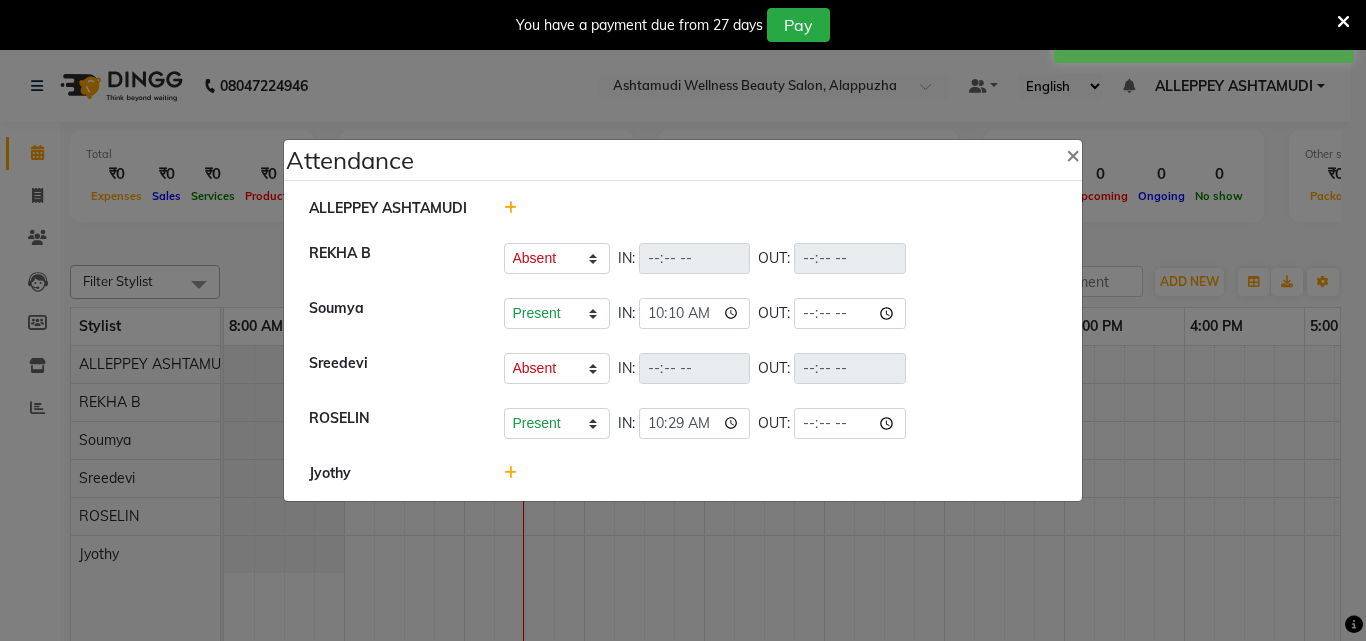 click 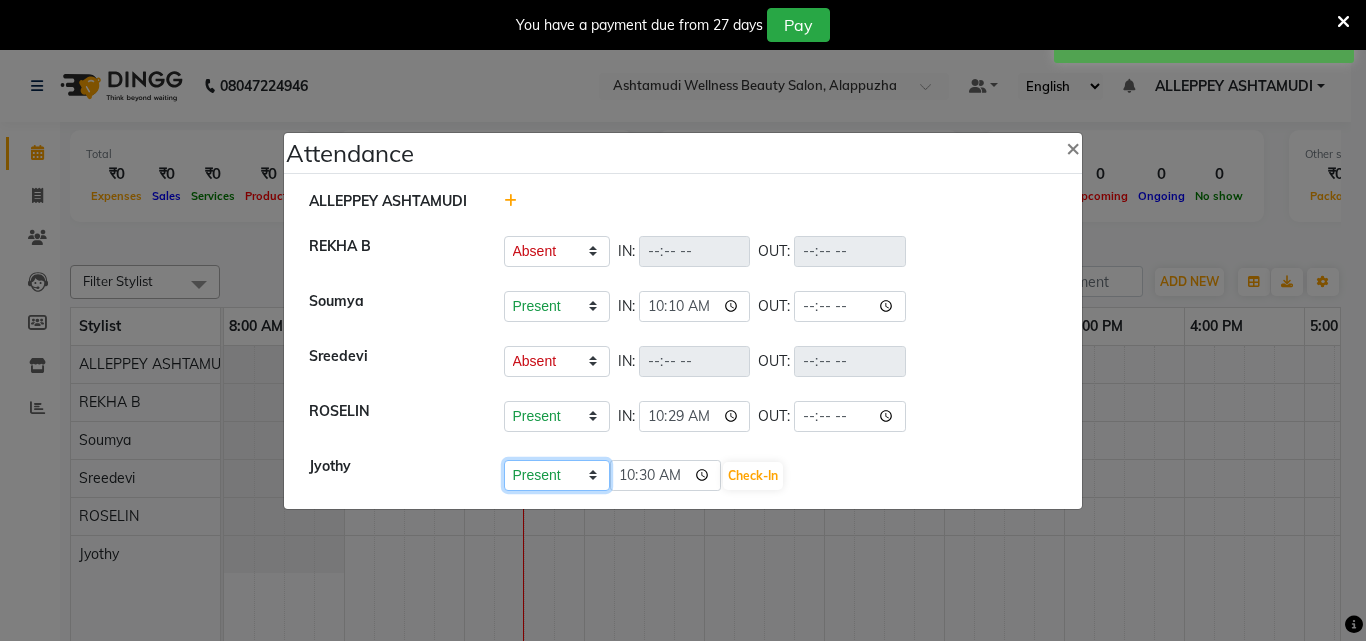 click on "Present Absent Late Half Day Weekly Off" 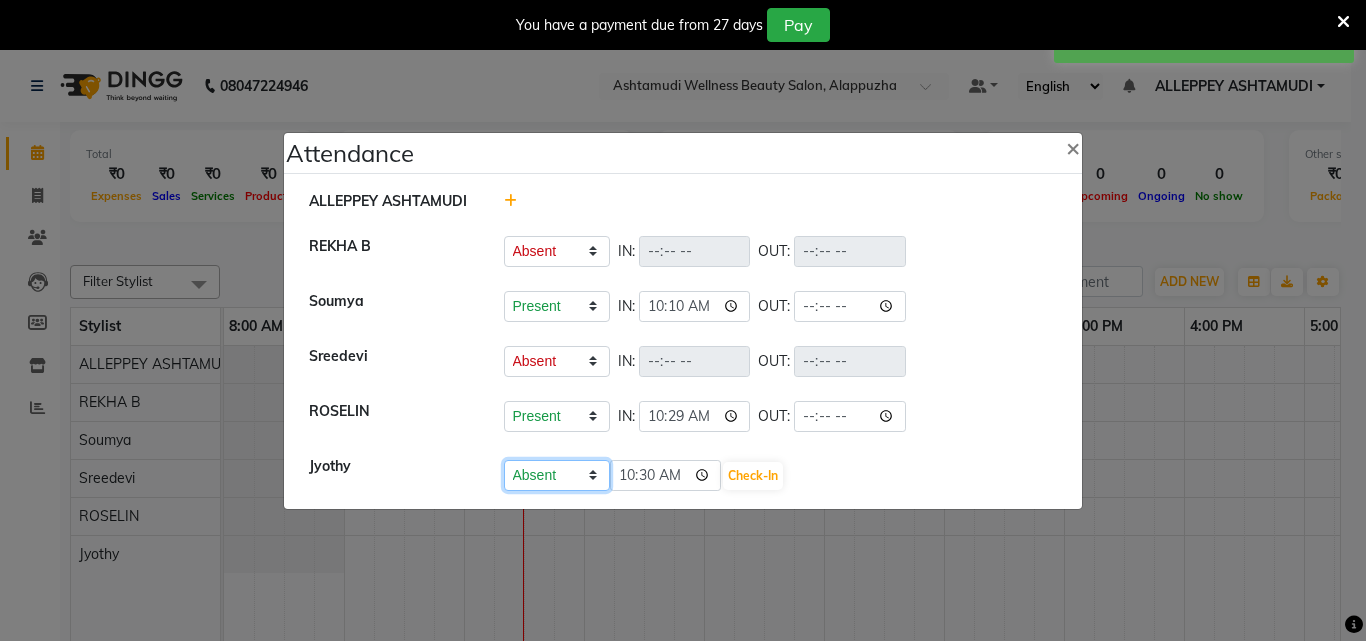 click on "Present Absent Late Half Day Weekly Off" 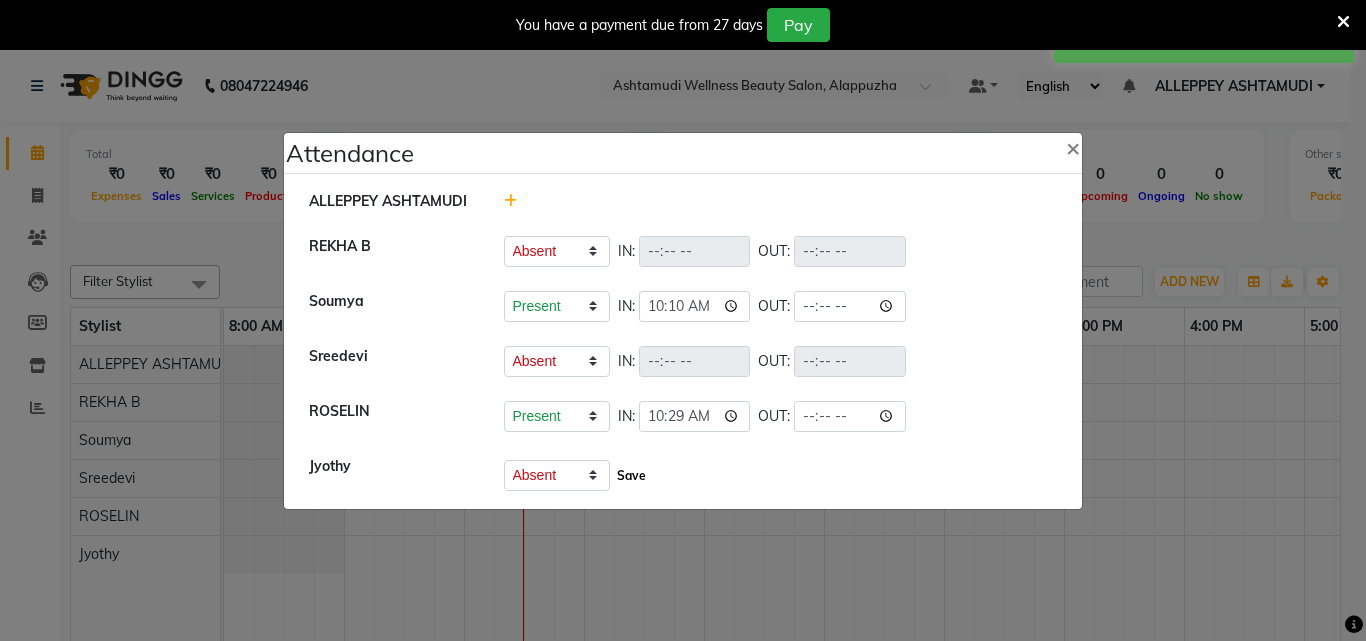 click on "Save" 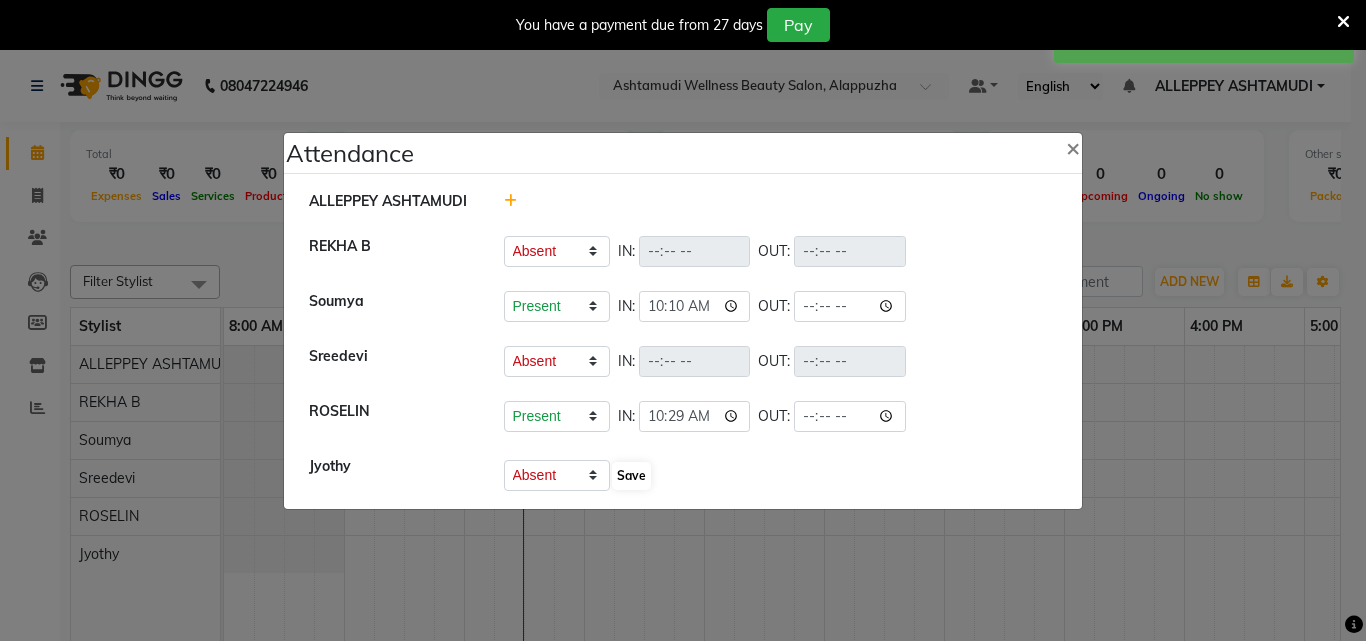 select on "A" 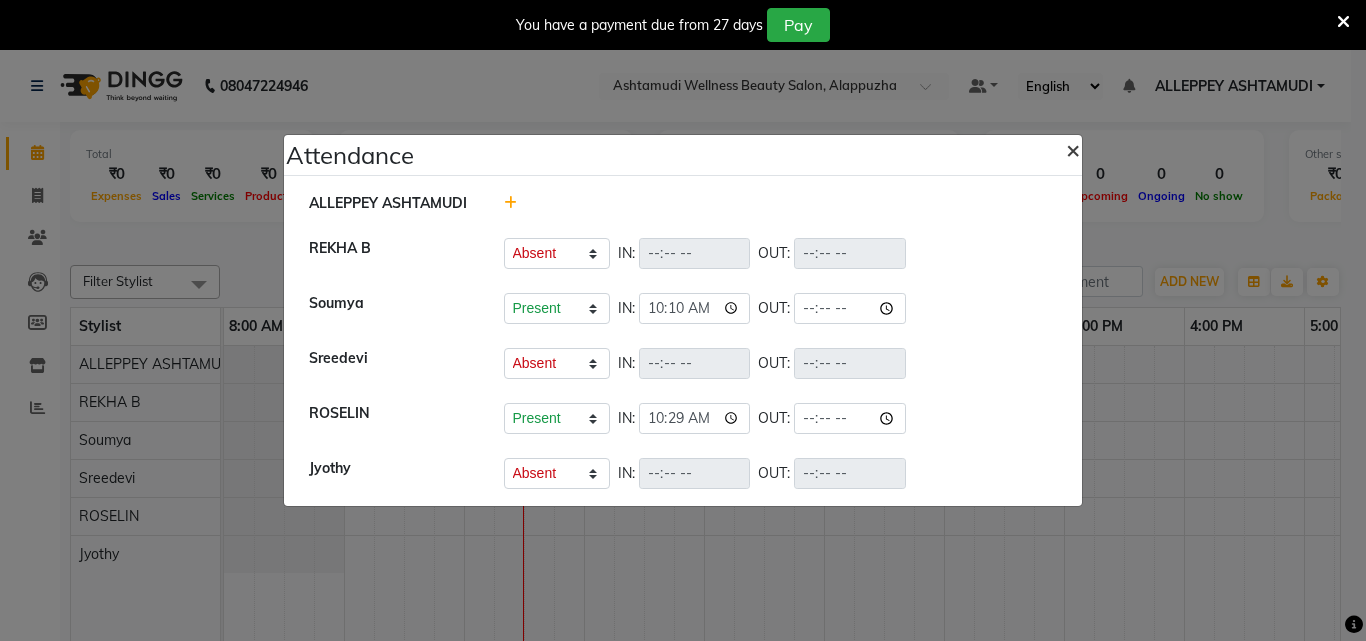 click on "×" 